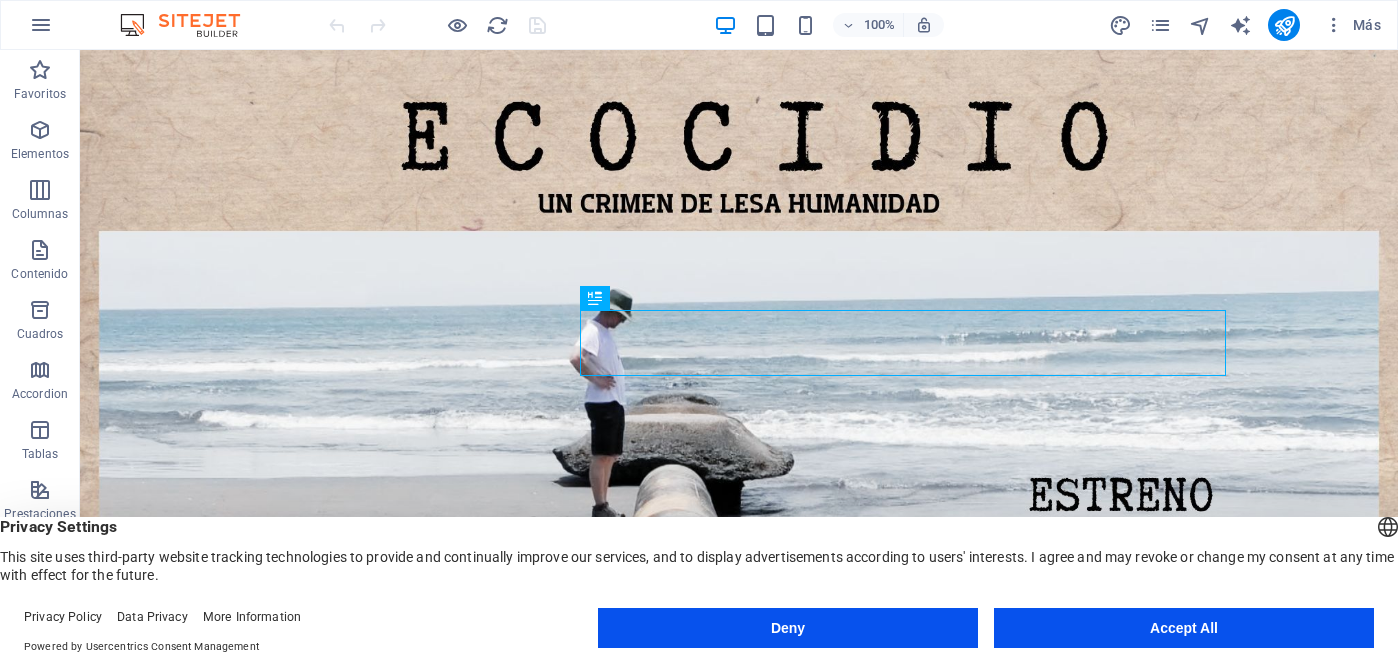 scroll, scrollTop: 4730, scrollLeft: 0, axis: vertical 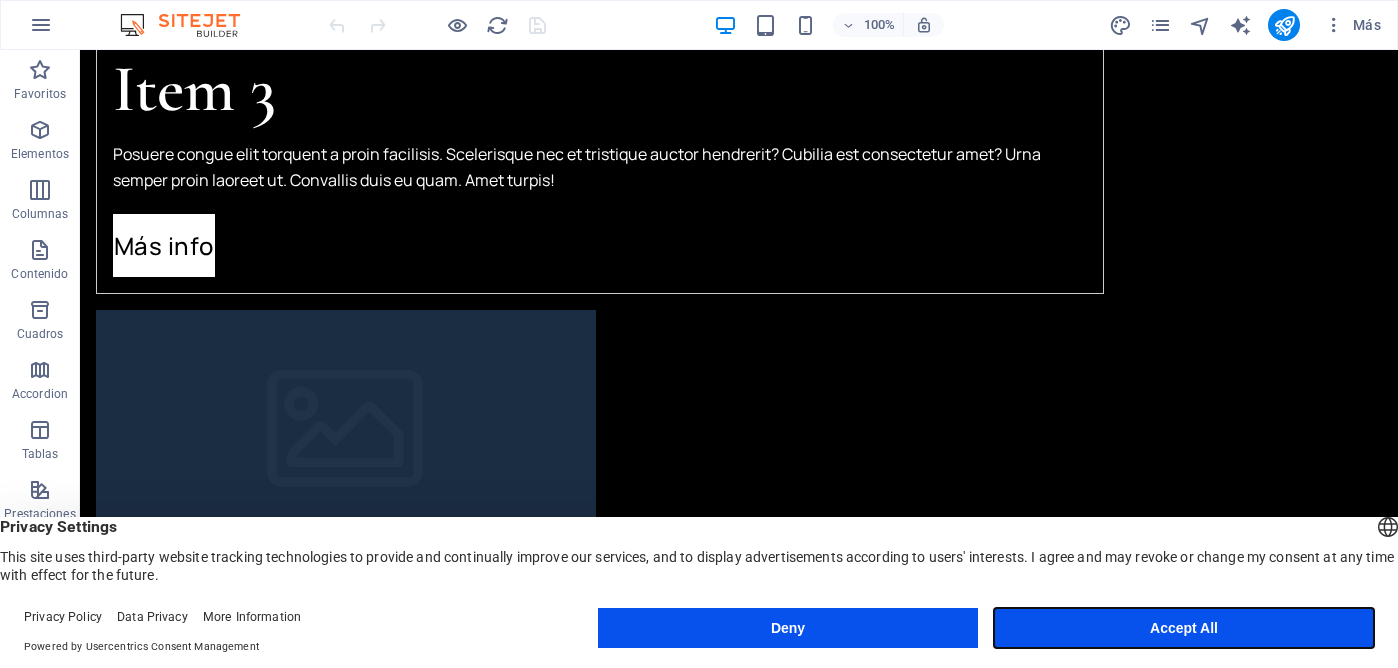 click on "Accept All" at bounding box center (1184, 628) 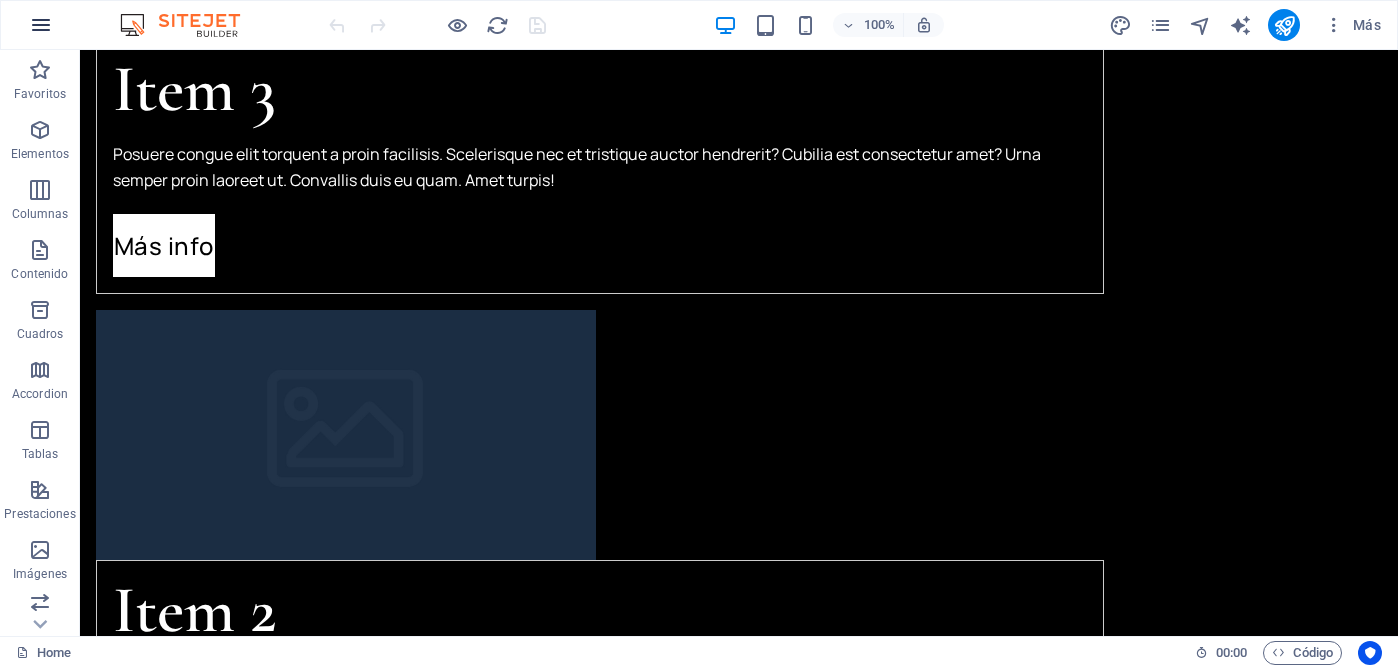 click at bounding box center [41, 25] 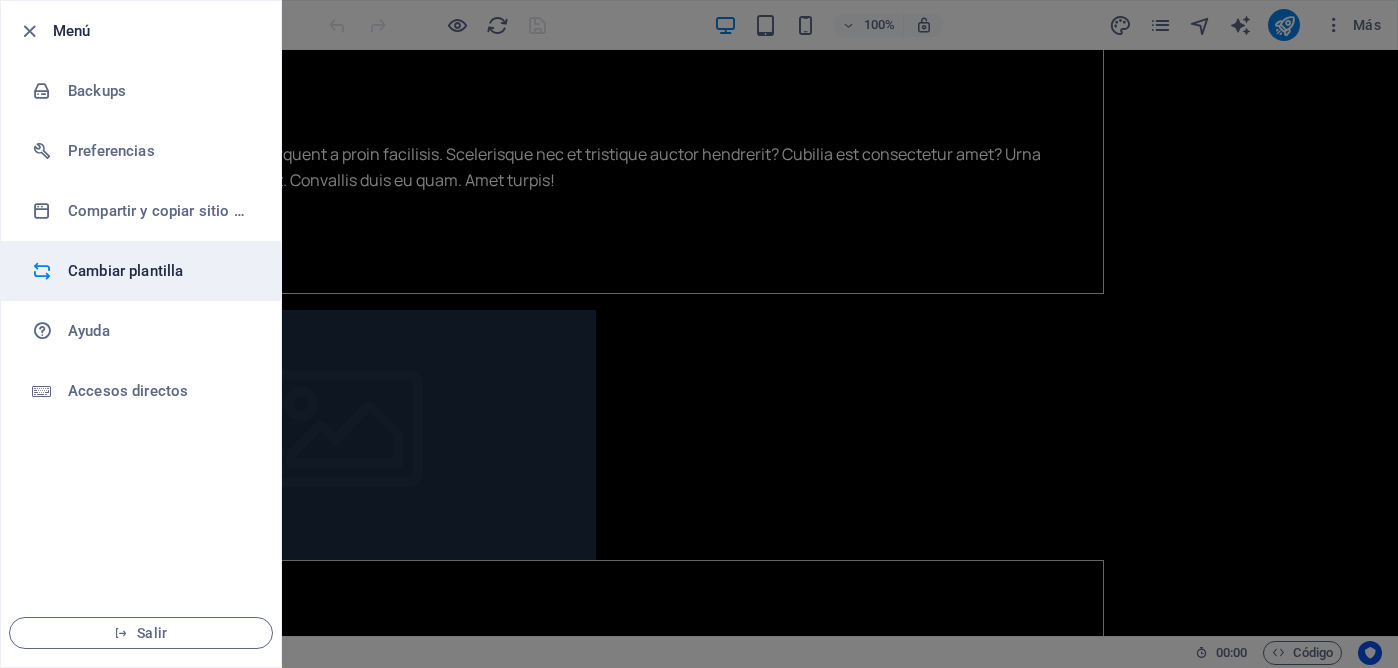 click on "Cambiar plantilla" at bounding box center (160, 271) 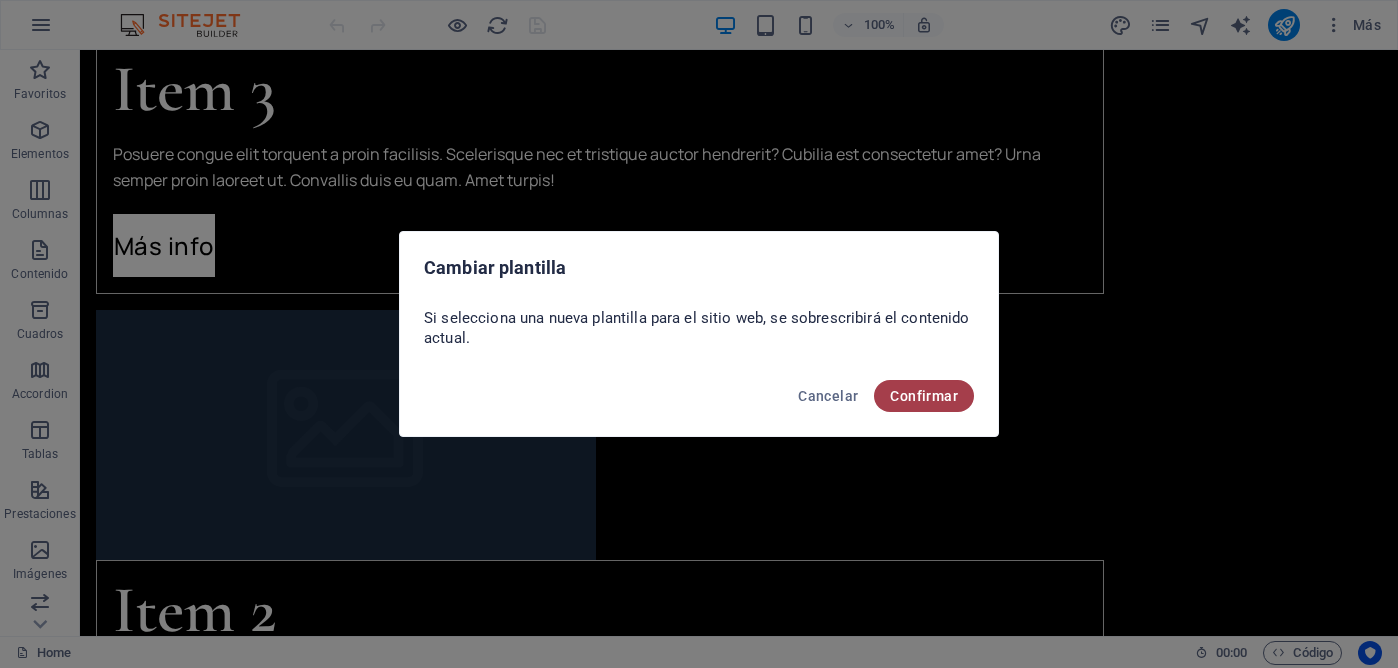click on "Confirmar" at bounding box center [924, 396] 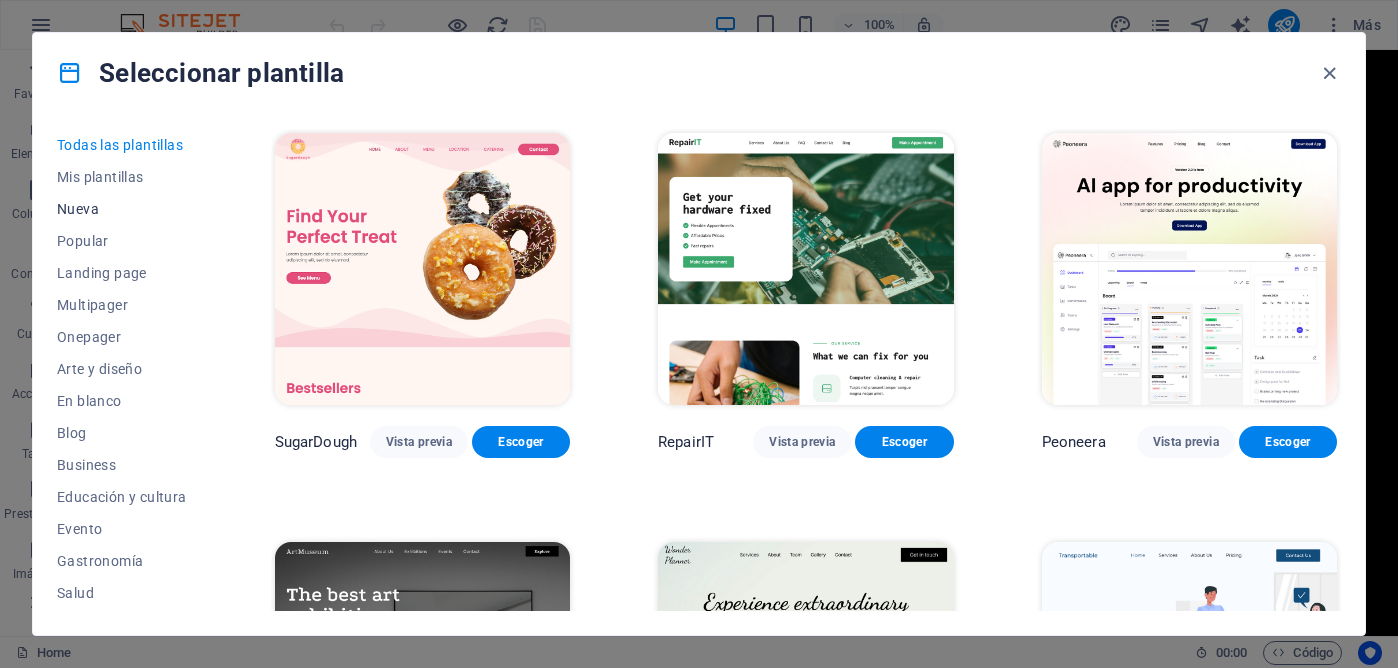 click on "Nueva" at bounding box center [122, 209] 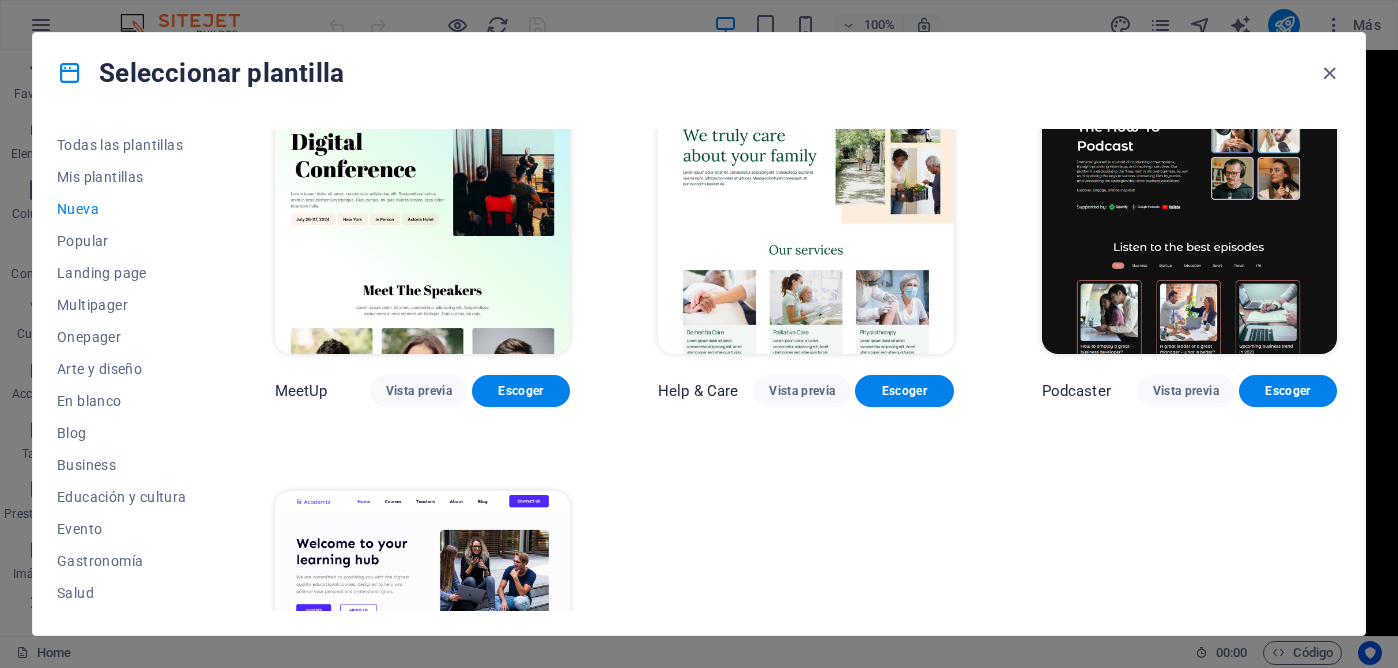 scroll, scrollTop: 1194, scrollLeft: 0, axis: vertical 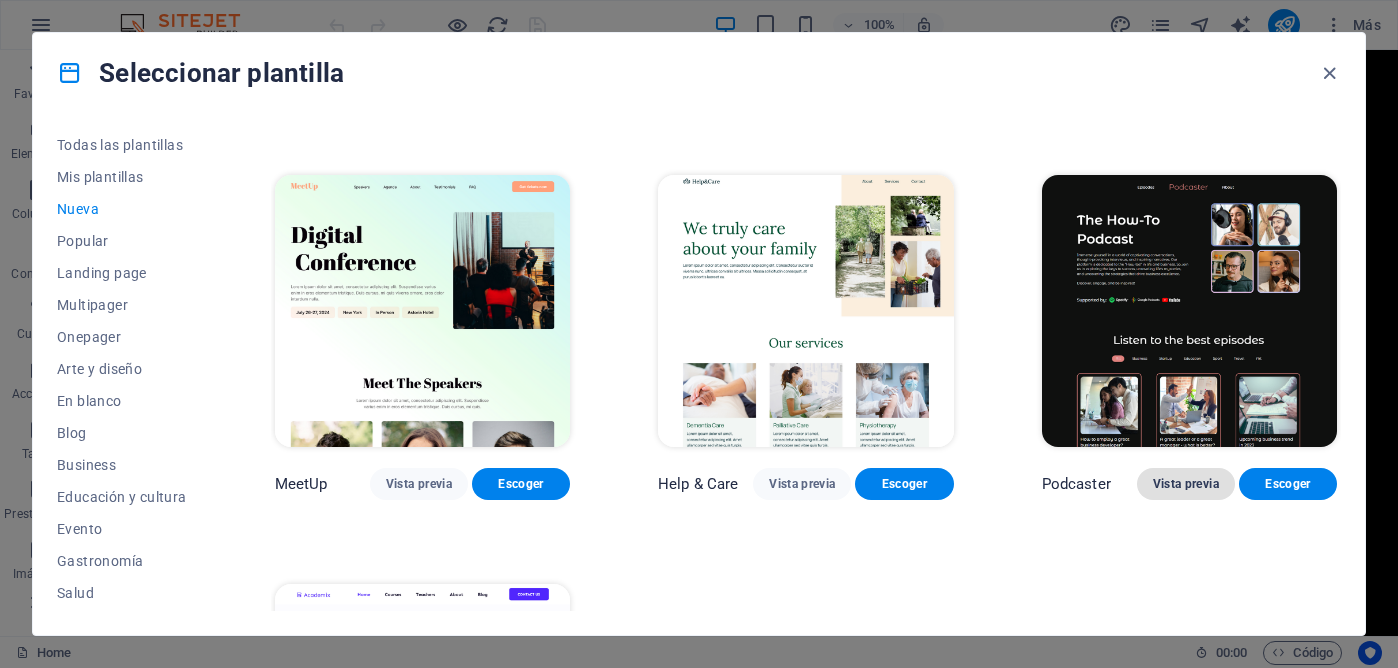 click on "Vista previa" at bounding box center (1186, 484) 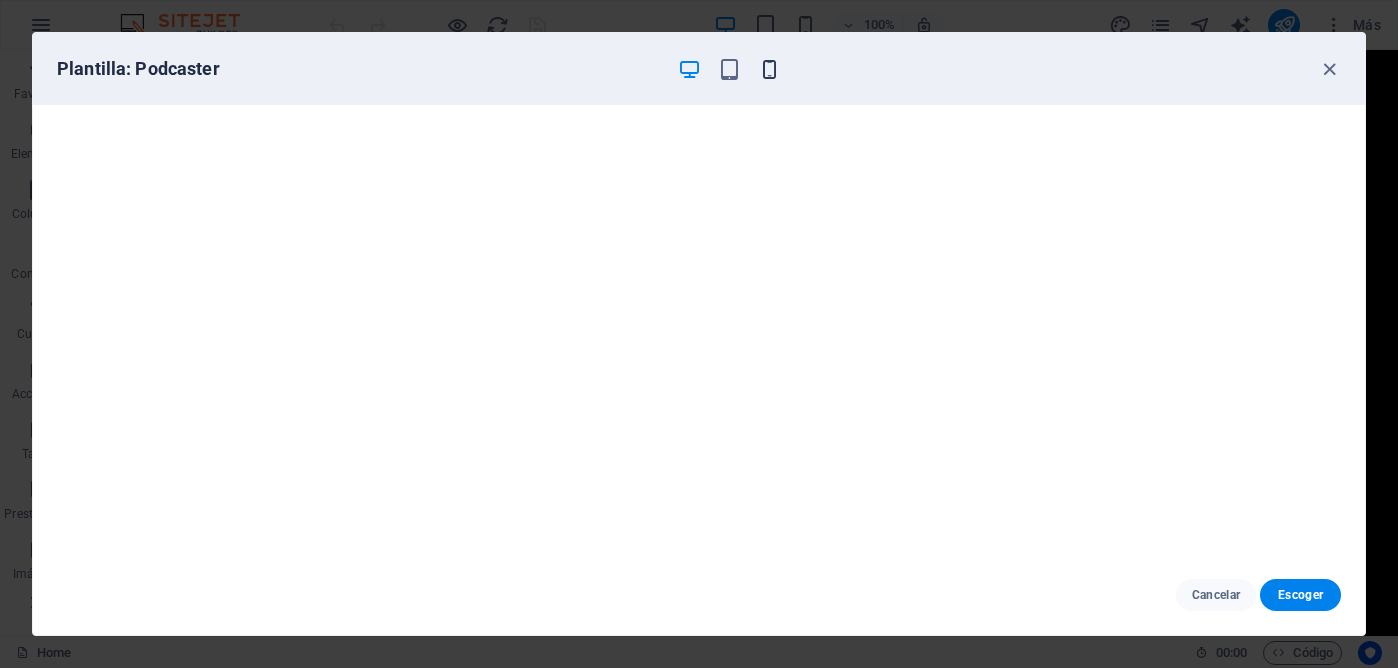 click at bounding box center (769, 69) 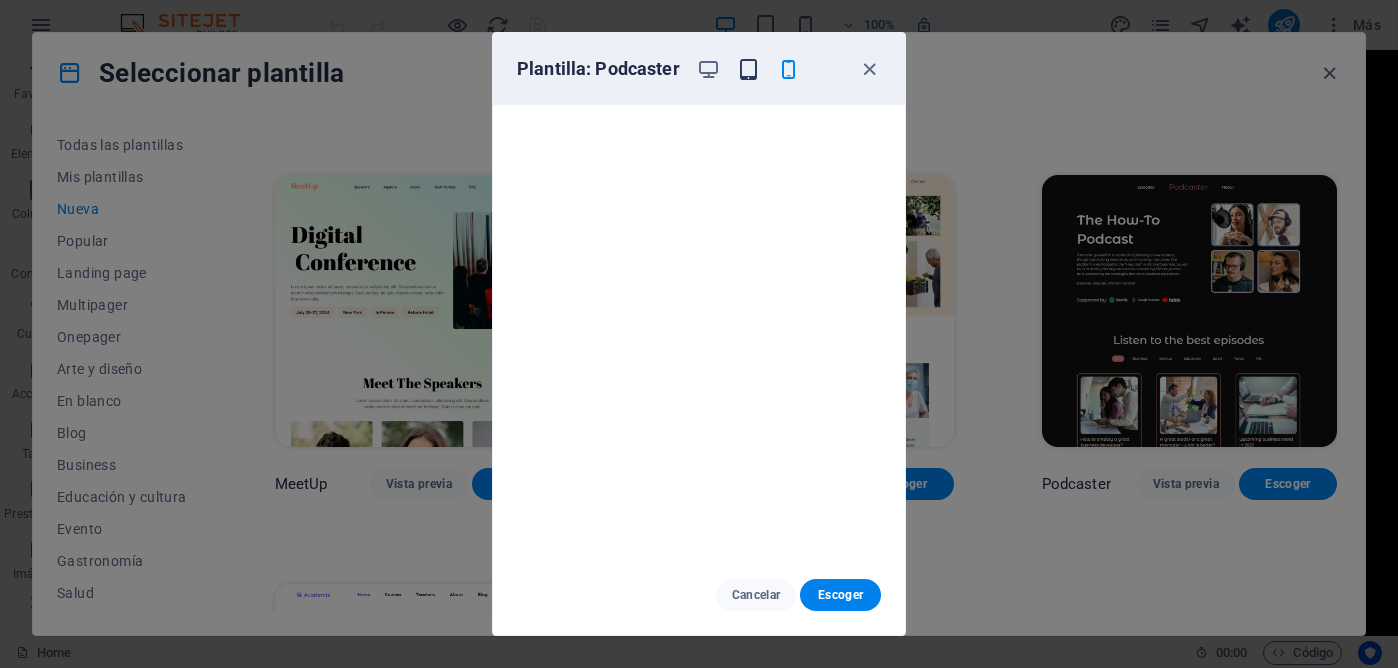 click at bounding box center [748, 69] 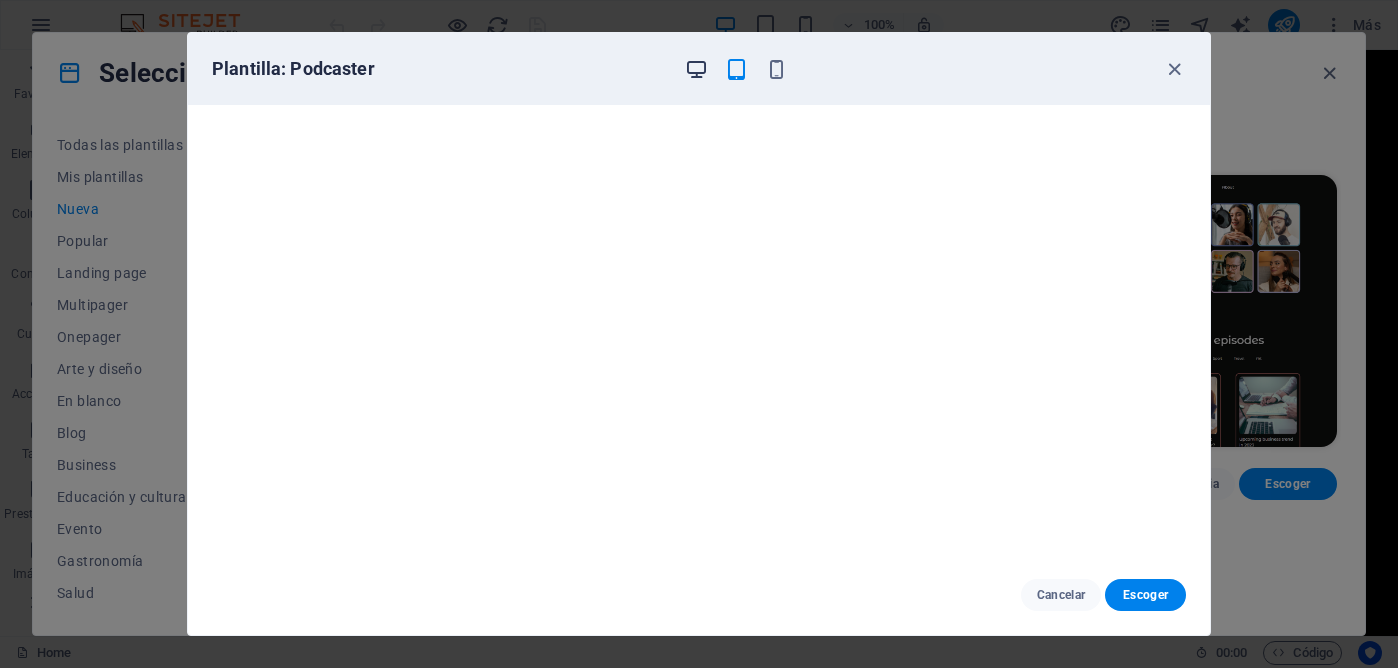 click at bounding box center (696, 69) 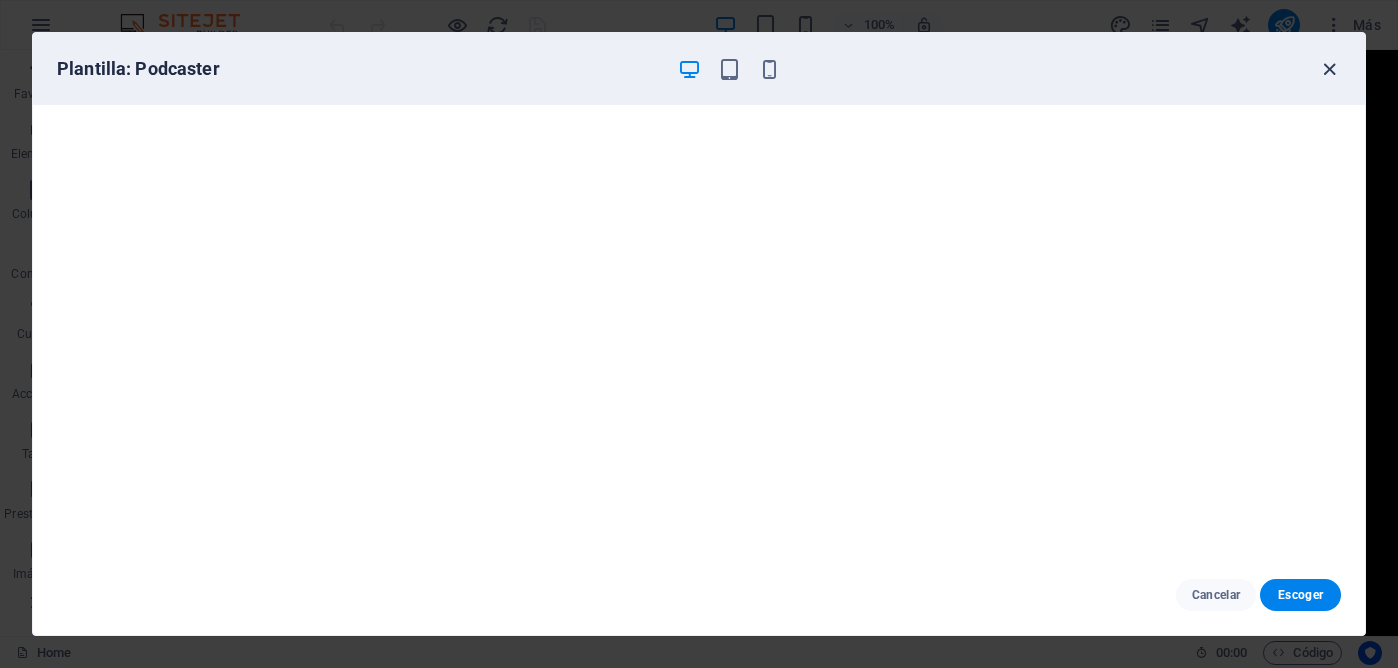 click at bounding box center [1329, 69] 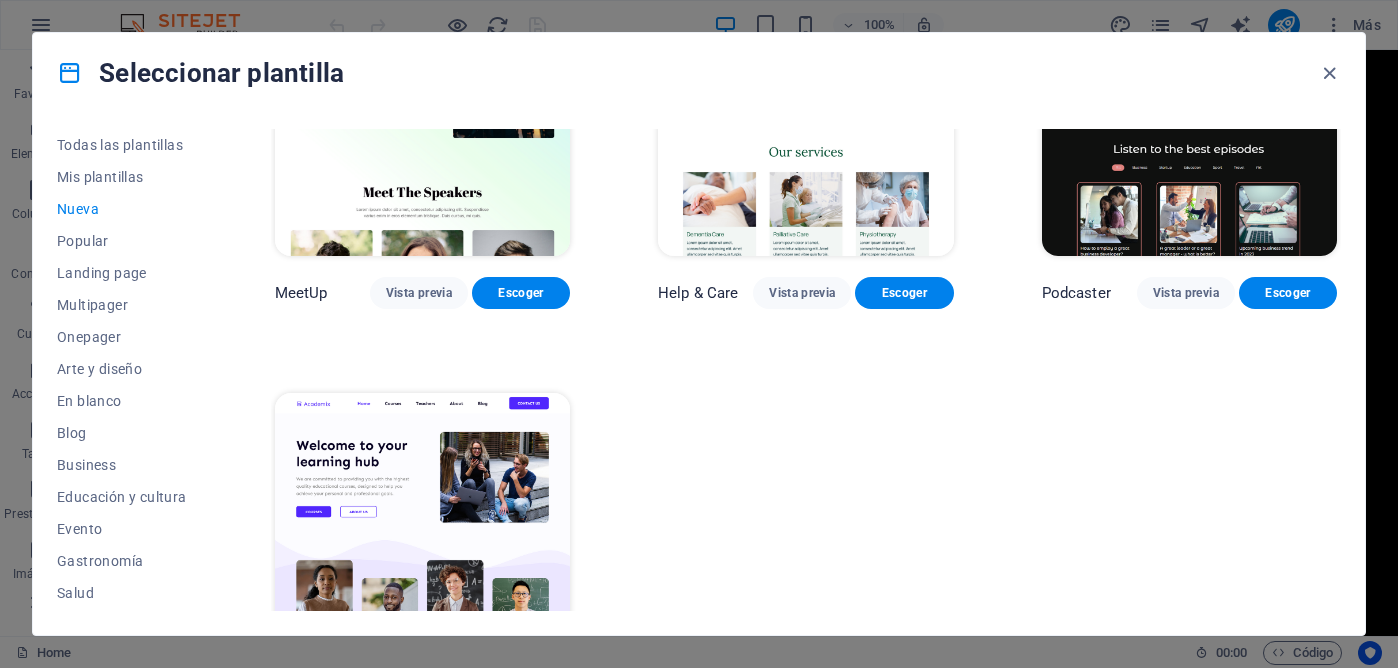 scroll, scrollTop: 1478, scrollLeft: 0, axis: vertical 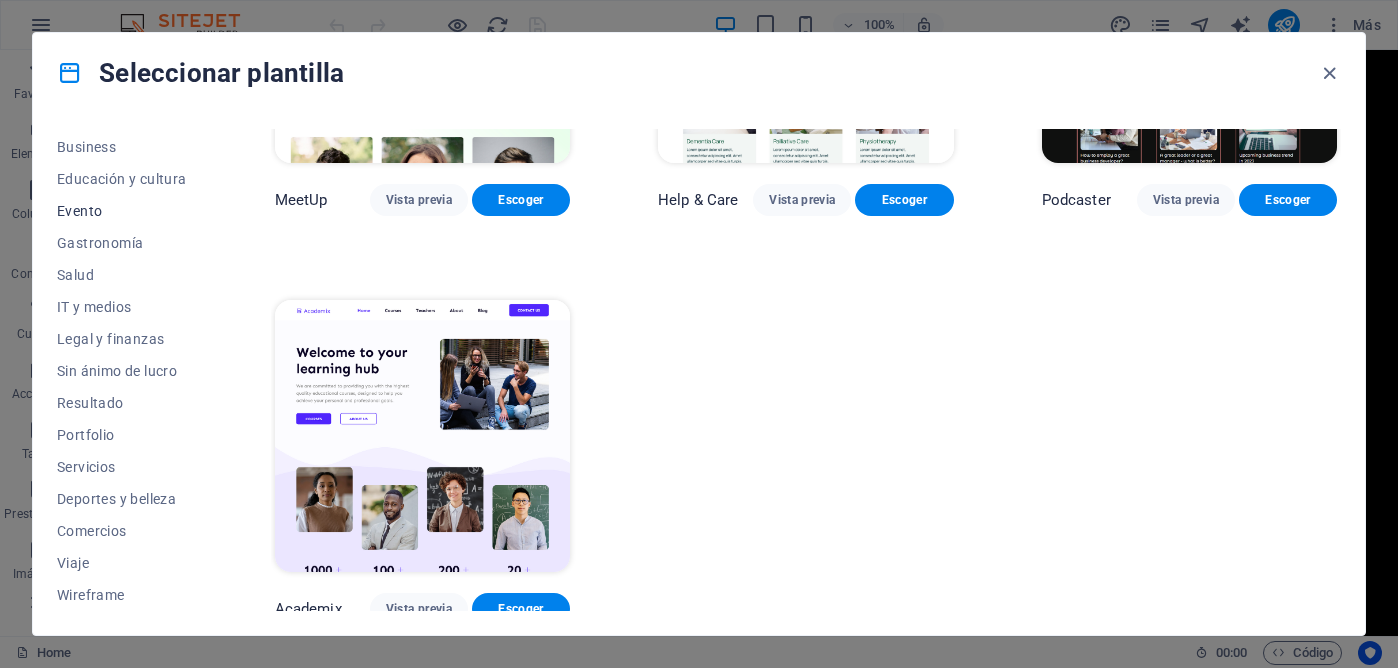 click on "Evento" at bounding box center (122, 211) 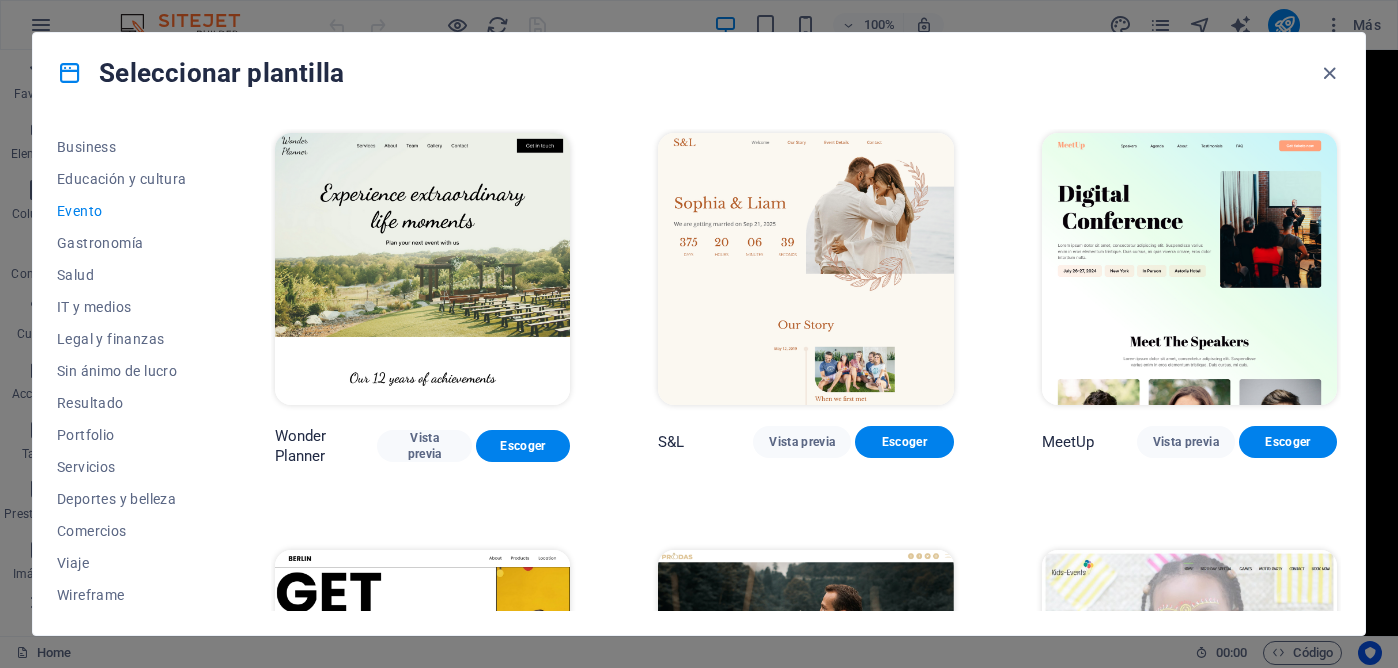 scroll, scrollTop: 410, scrollLeft: 0, axis: vertical 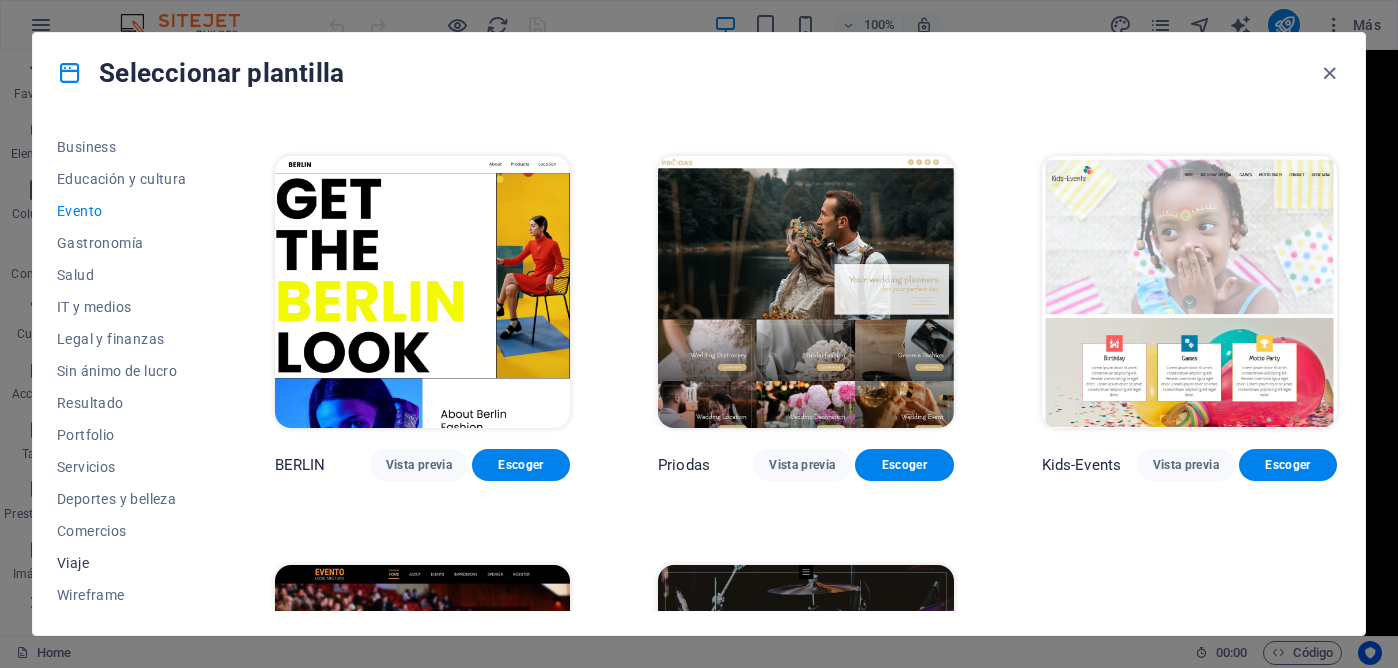 click on "Viaje" at bounding box center (122, 563) 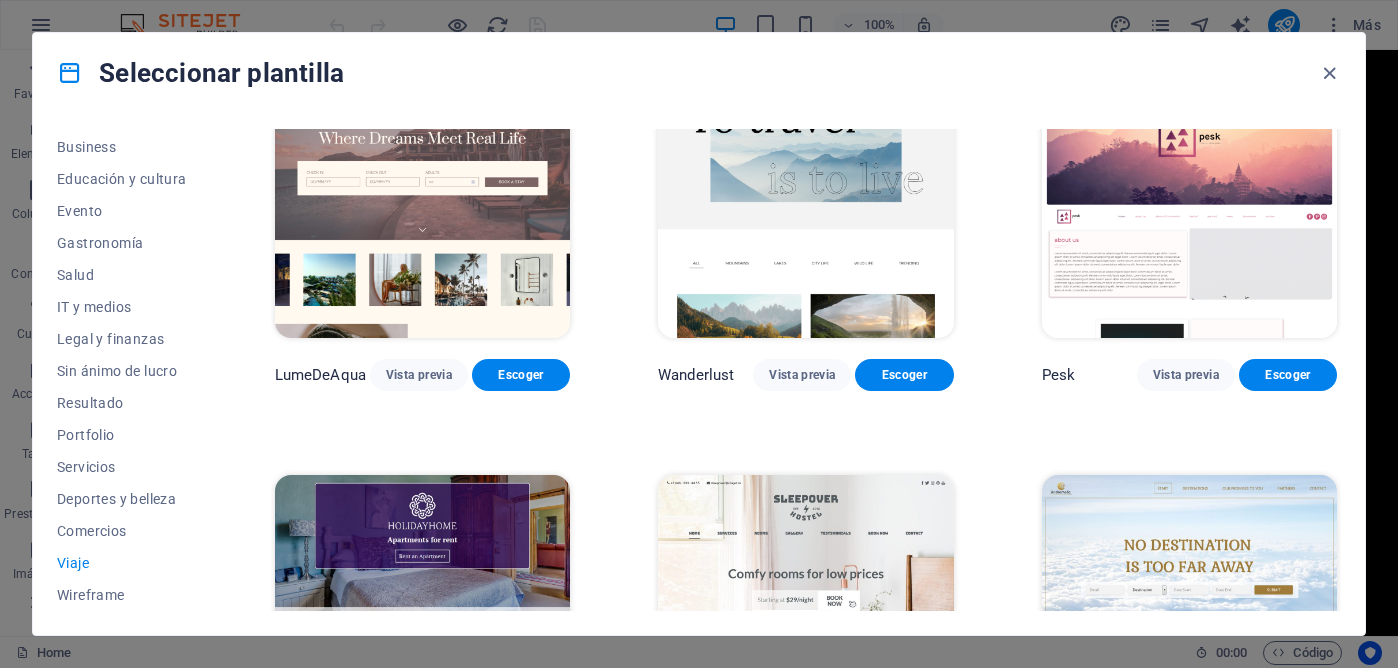scroll, scrollTop: 72, scrollLeft: 0, axis: vertical 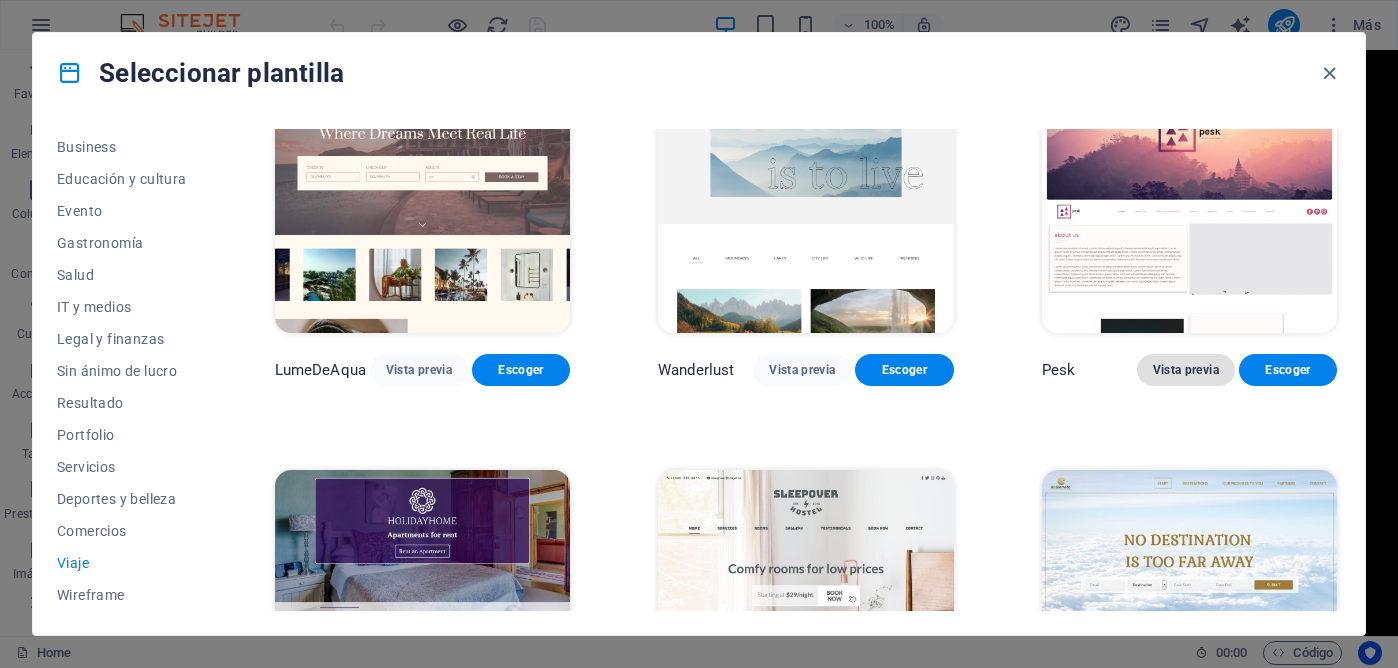 click on "Vista previa" at bounding box center [1186, 370] 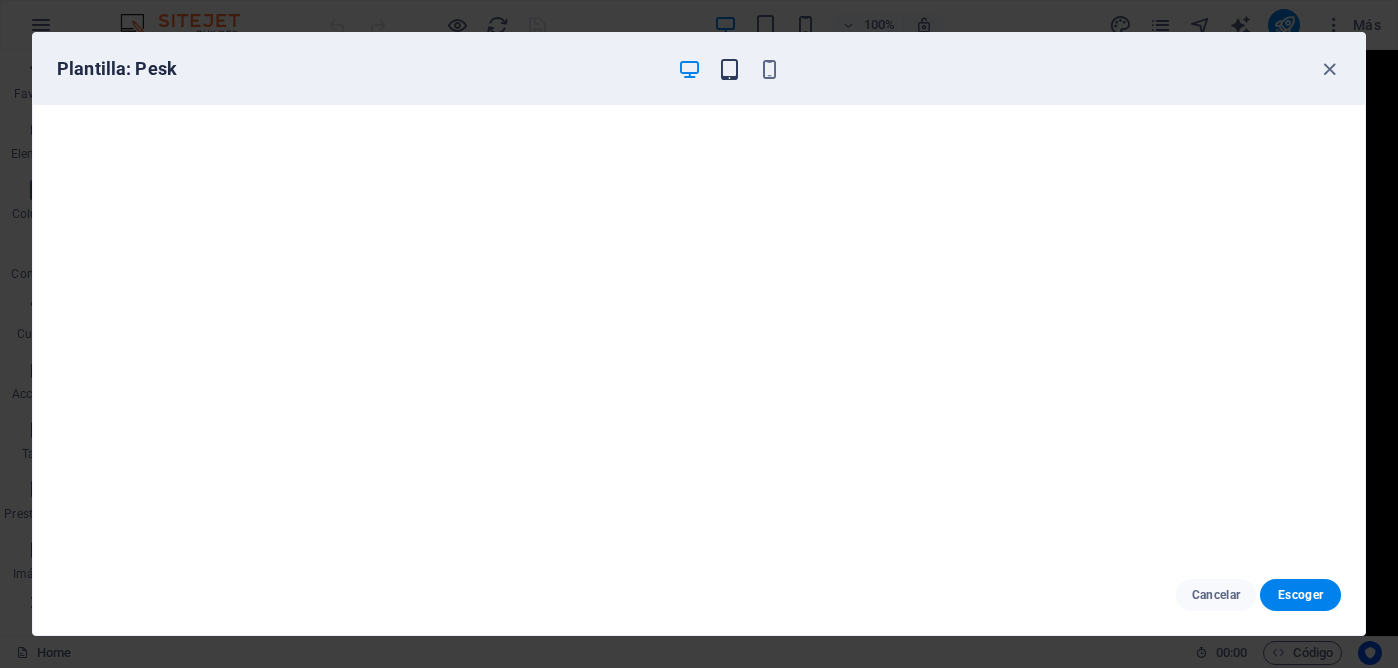 click at bounding box center (729, 69) 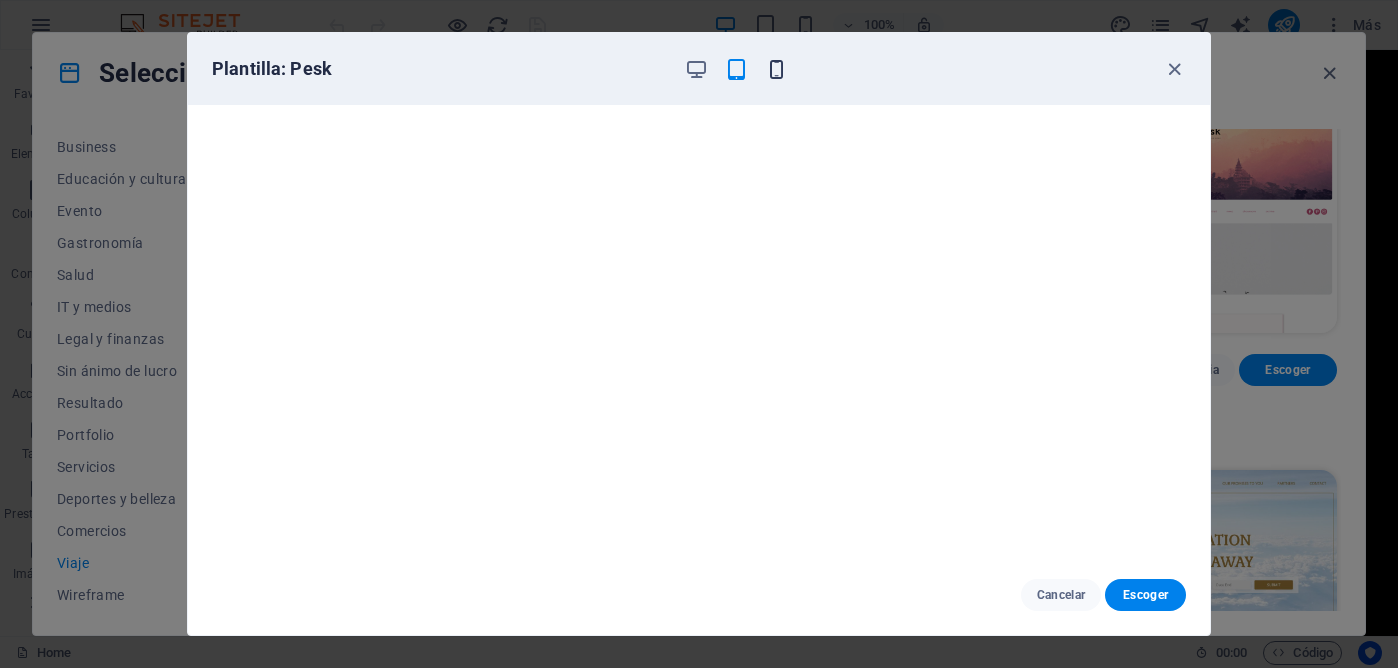 click at bounding box center (776, 69) 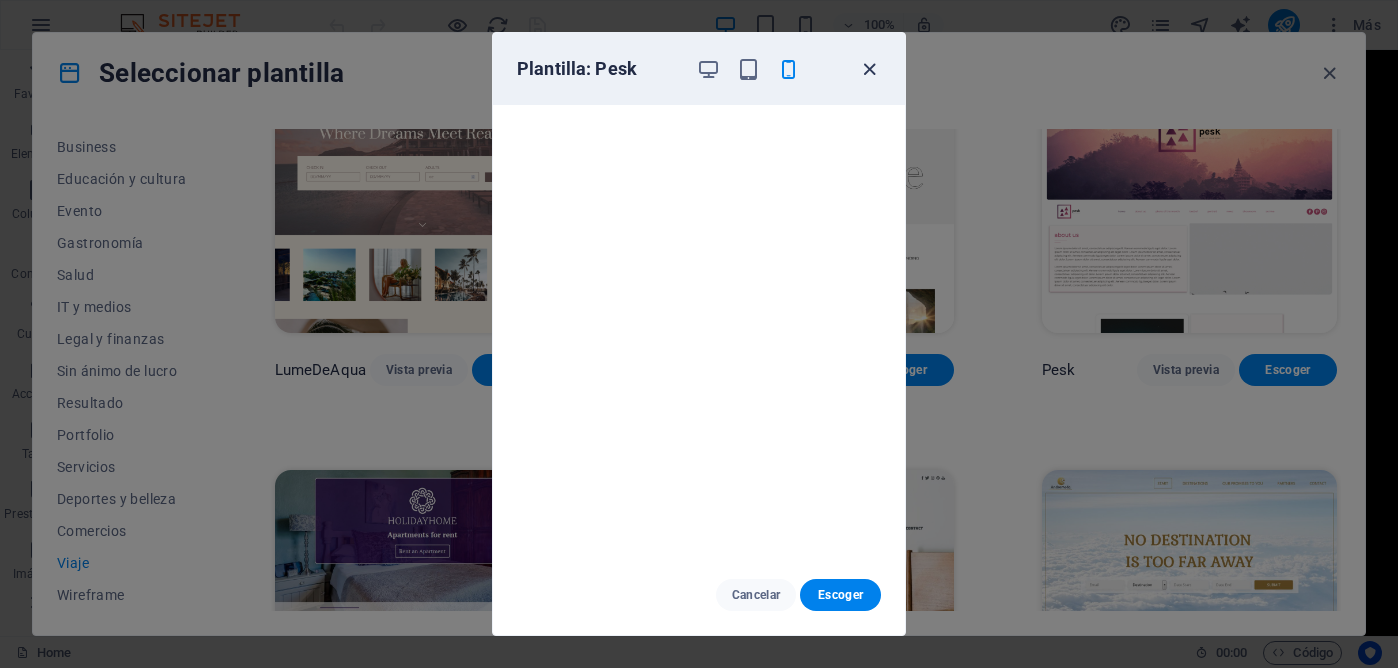 click at bounding box center [869, 69] 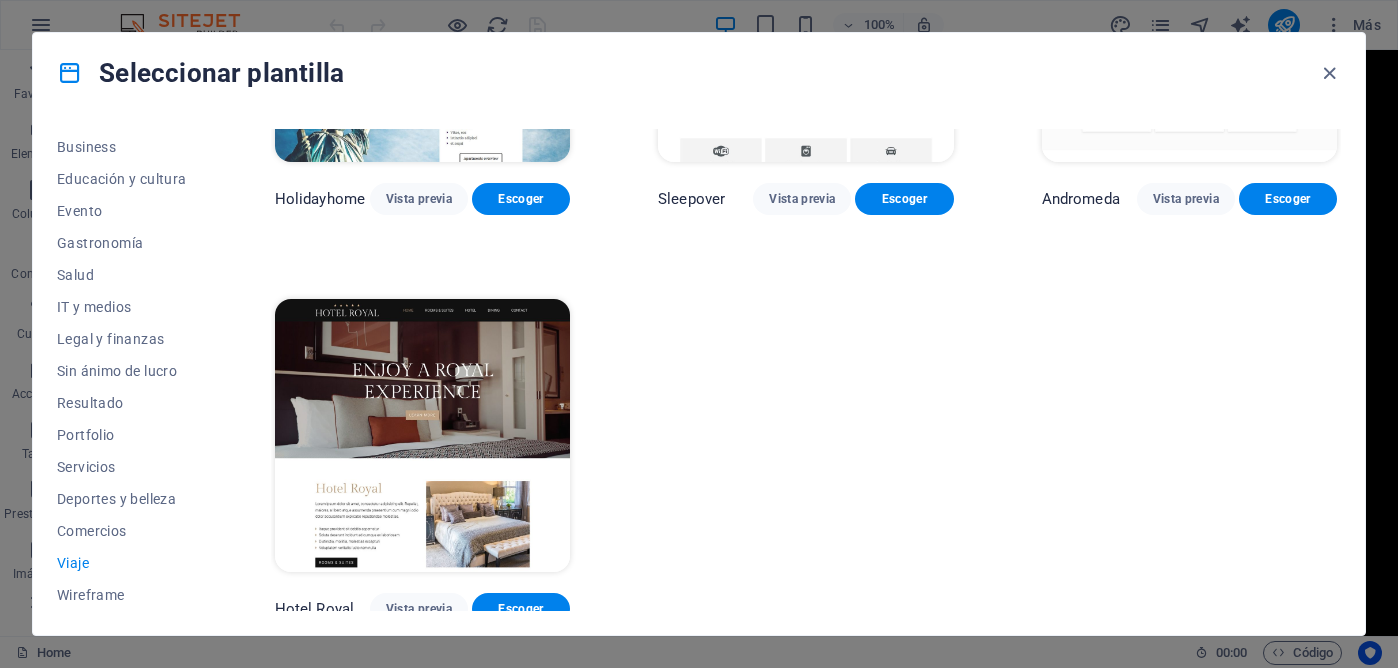 scroll, scrollTop: 657, scrollLeft: 0, axis: vertical 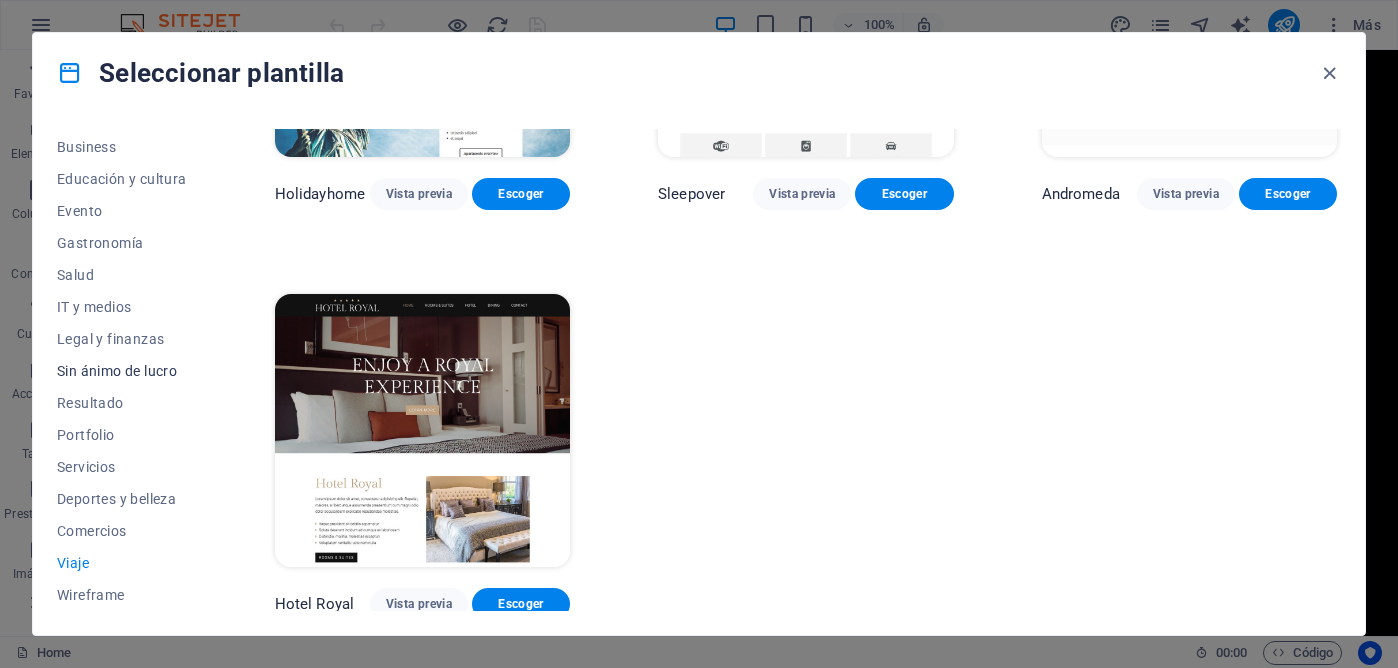click on "Sin ánimo de lucro" at bounding box center [122, 371] 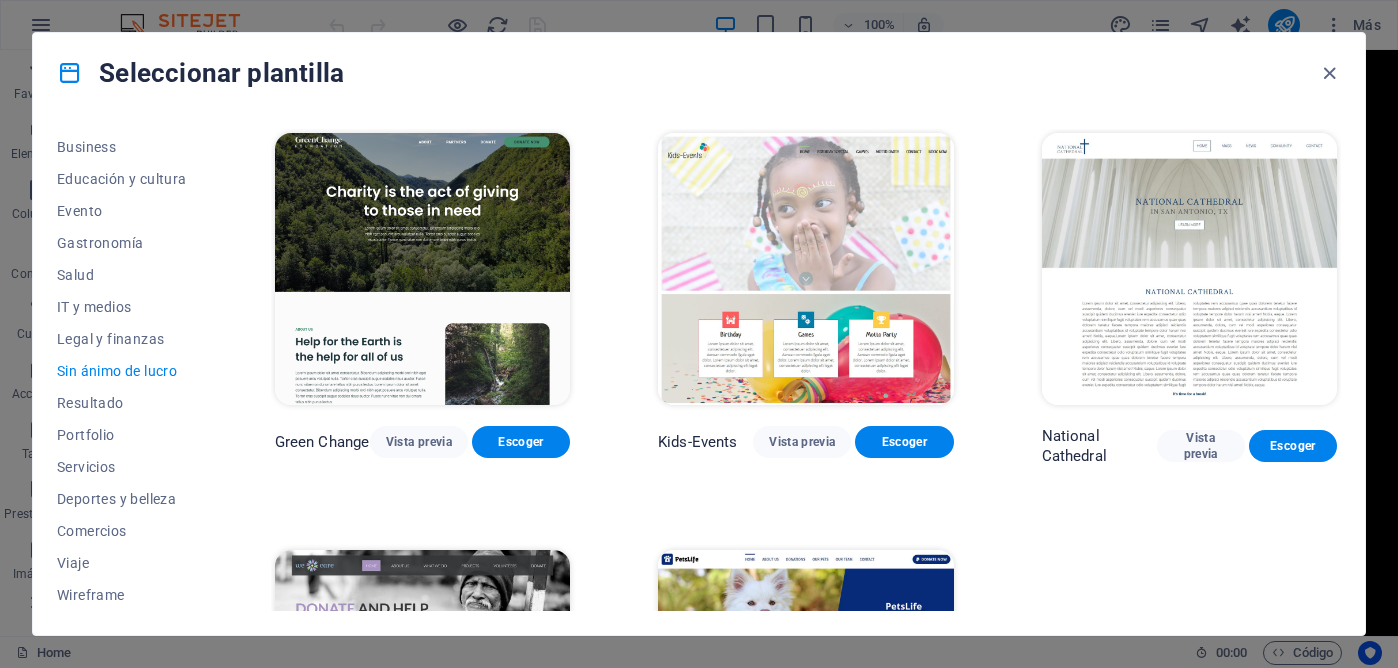 scroll, scrollTop: 259, scrollLeft: 0, axis: vertical 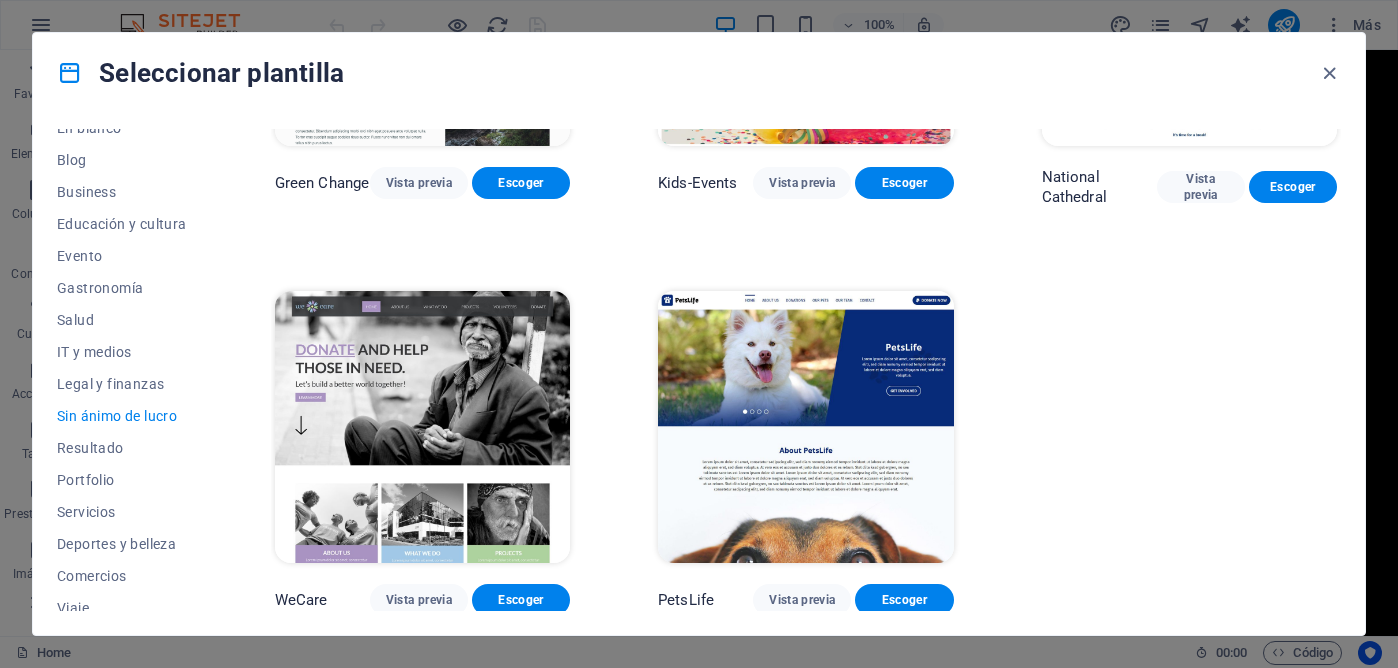 click at bounding box center (805, 427) 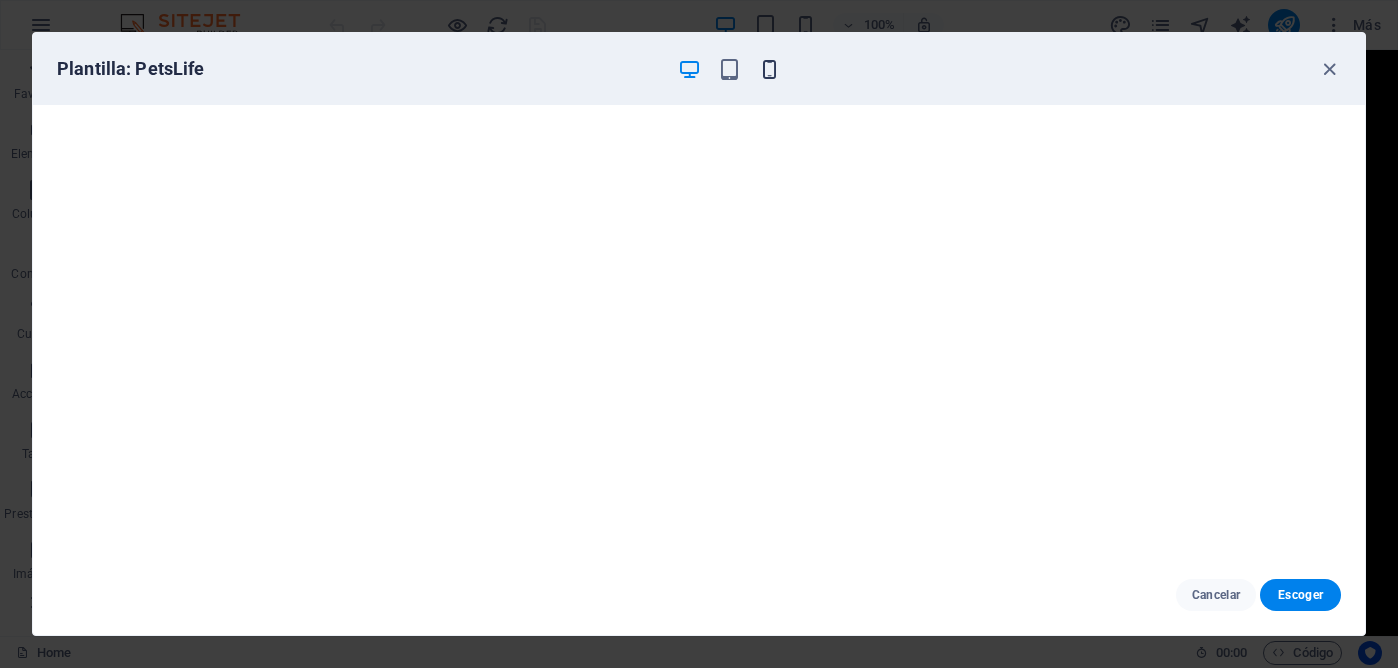 click at bounding box center [769, 69] 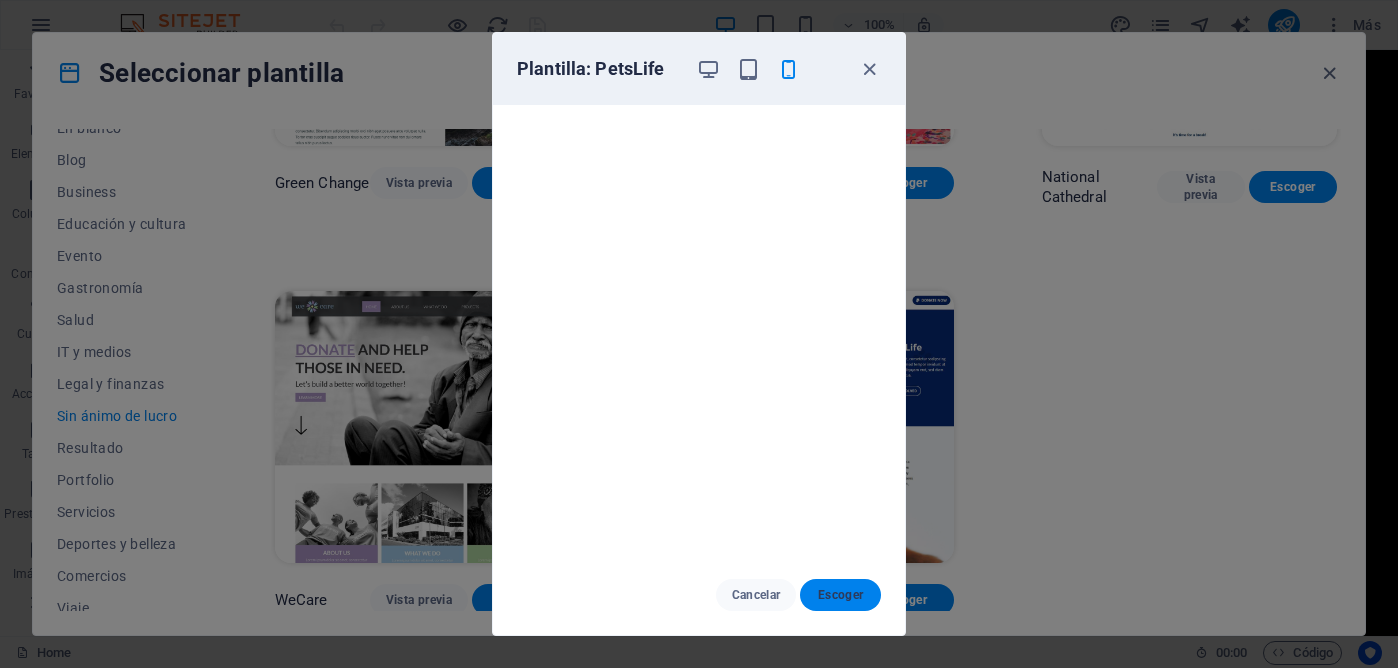 click on "Escoger" at bounding box center [840, 595] 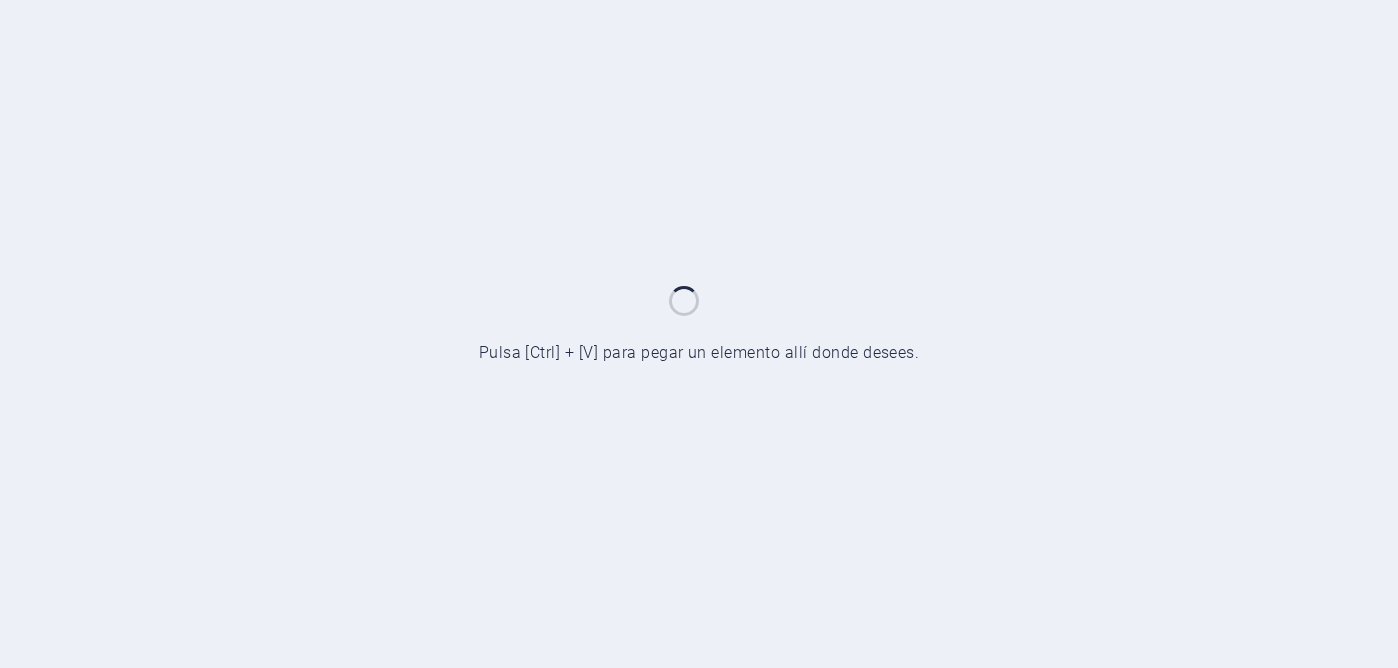 scroll, scrollTop: 0, scrollLeft: 0, axis: both 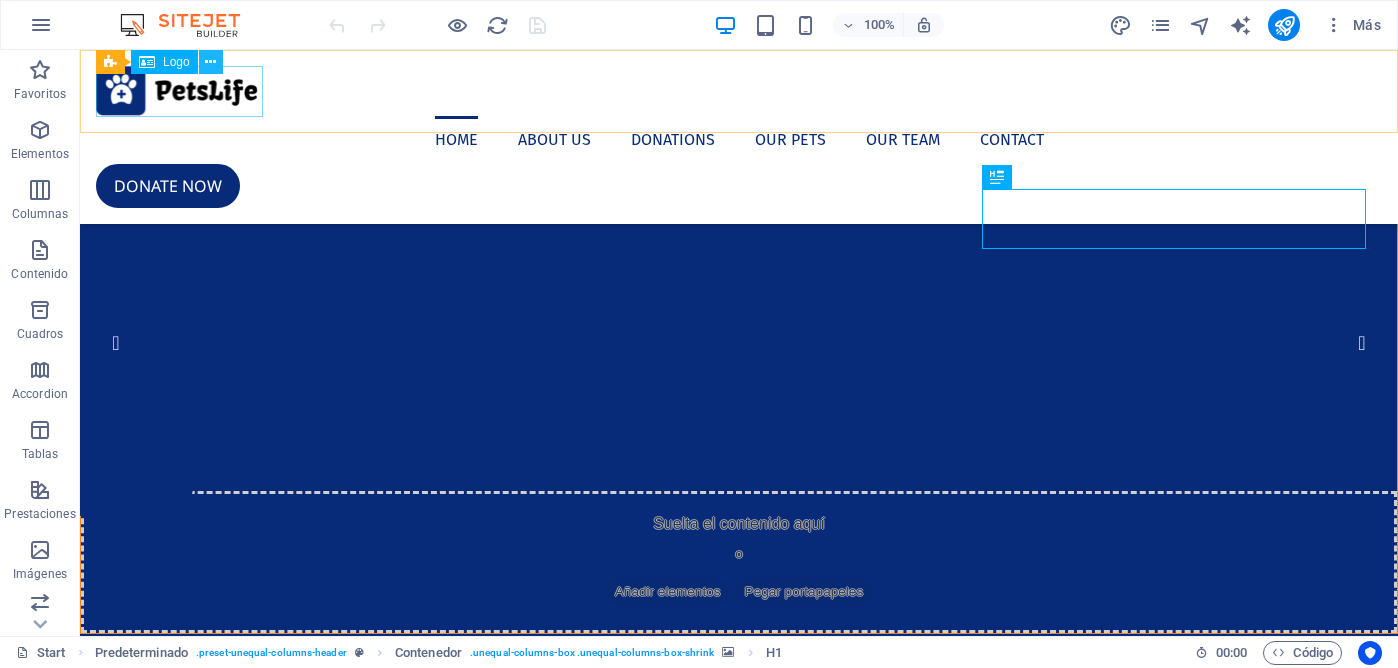 click at bounding box center (210, 62) 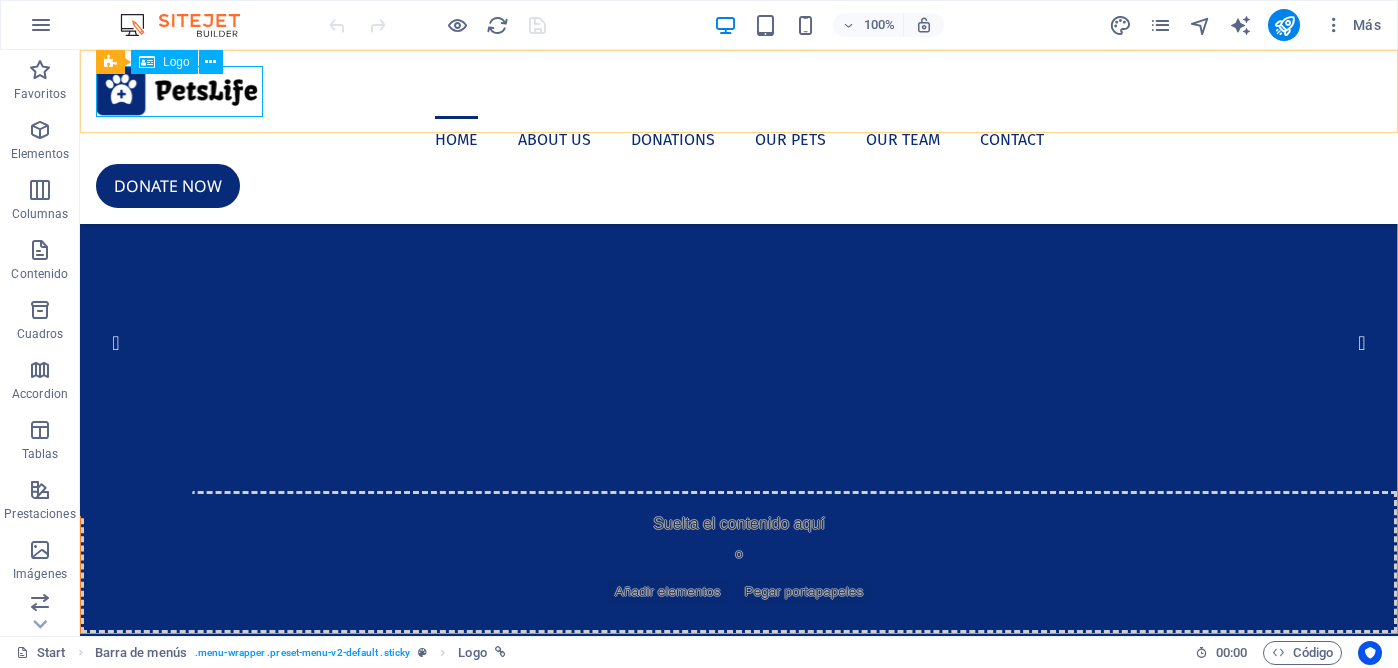 click at bounding box center (739, 91) 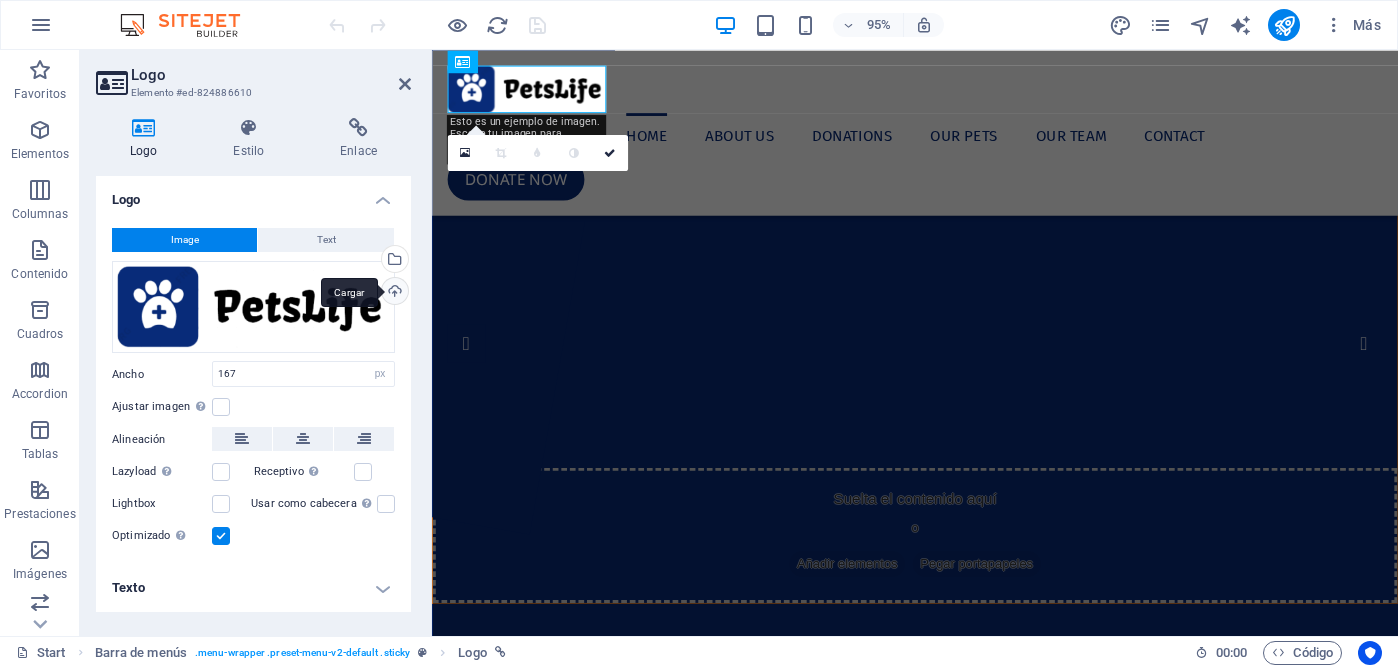 click on "Cargar" at bounding box center [393, 293] 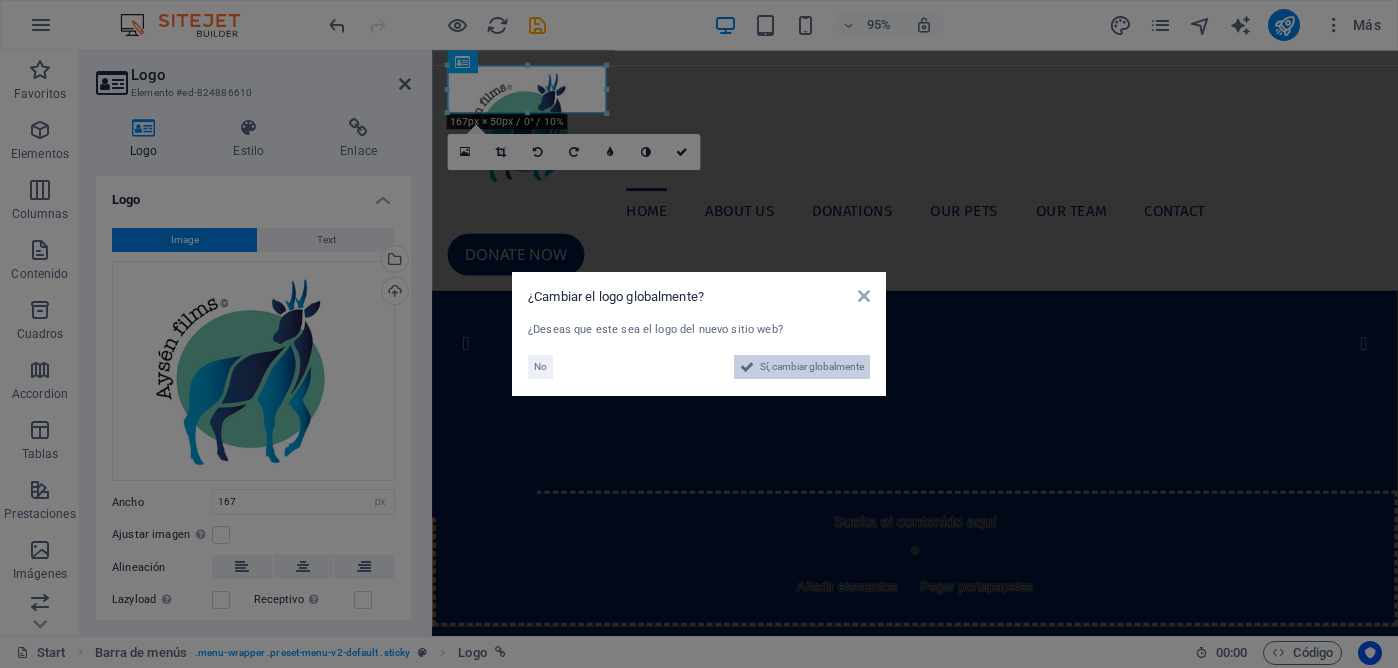 click on "Sí, cambiar globalmente" at bounding box center (812, 367) 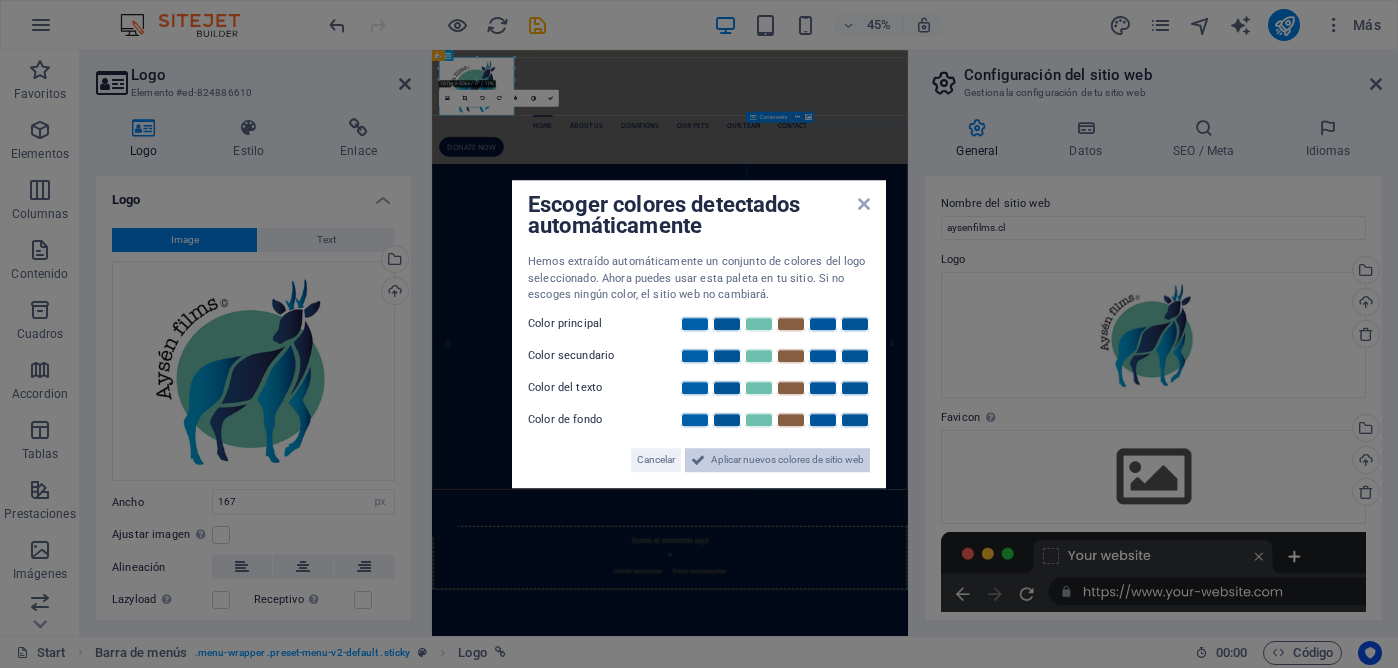 click on "Aplicar nuevos colores de sitio web" at bounding box center (787, 460) 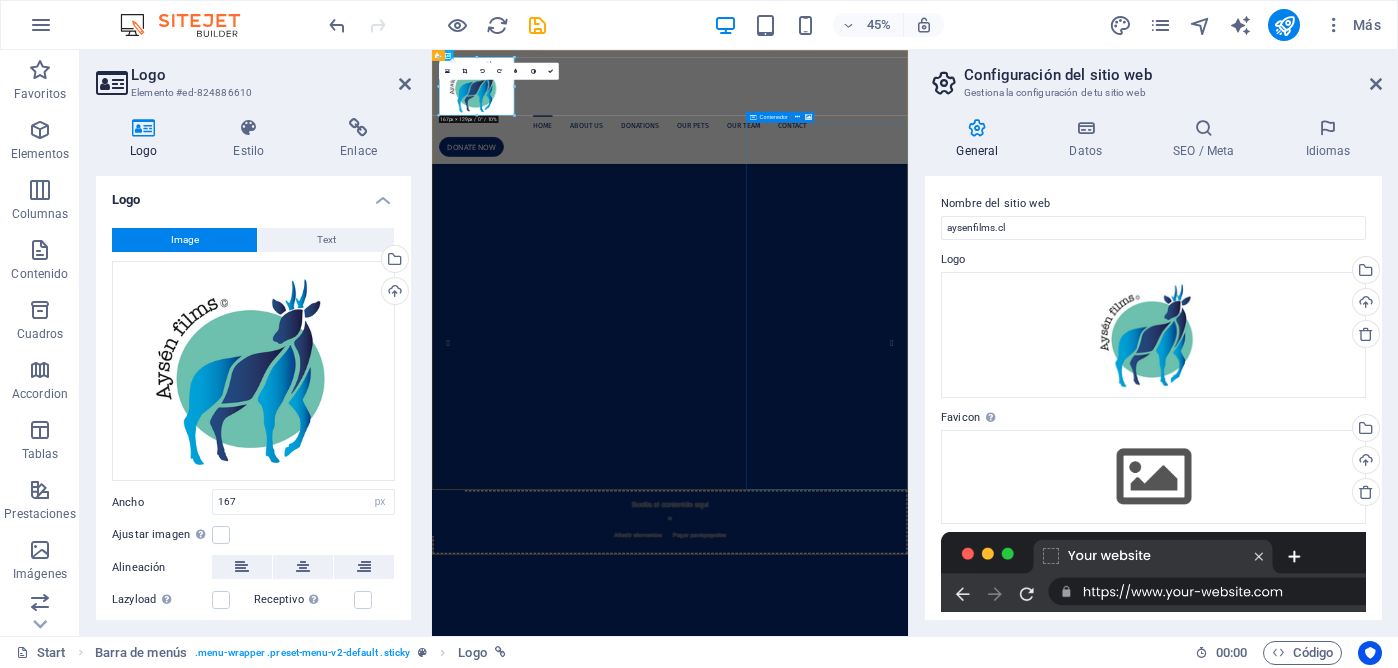 click at bounding box center [961, 1579] 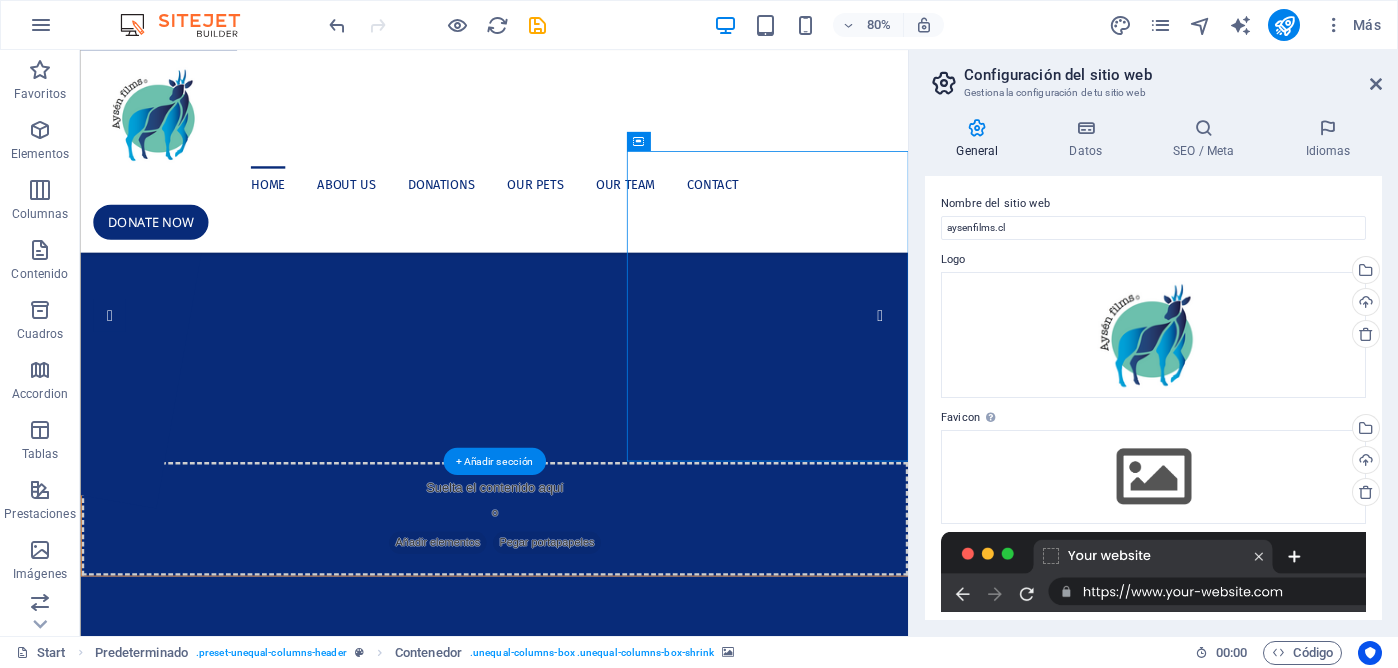 scroll, scrollTop: 36, scrollLeft: 0, axis: vertical 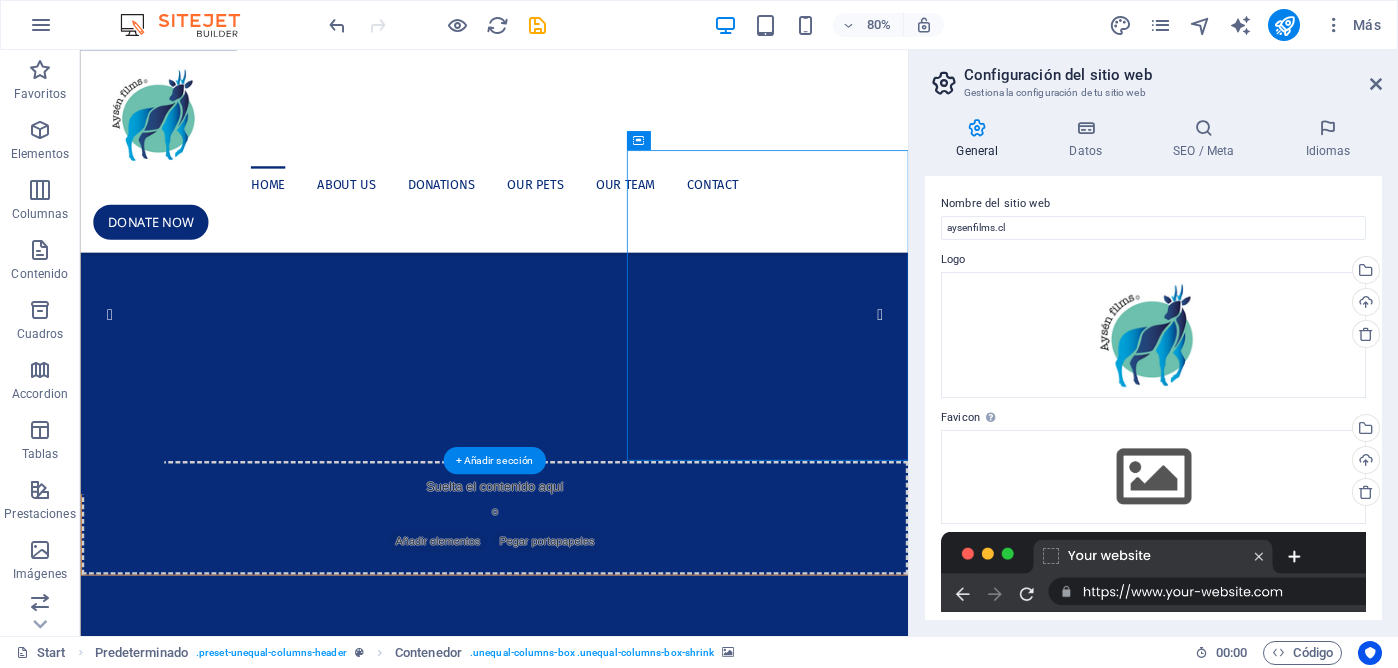 click at bounding box center (-942, 176) 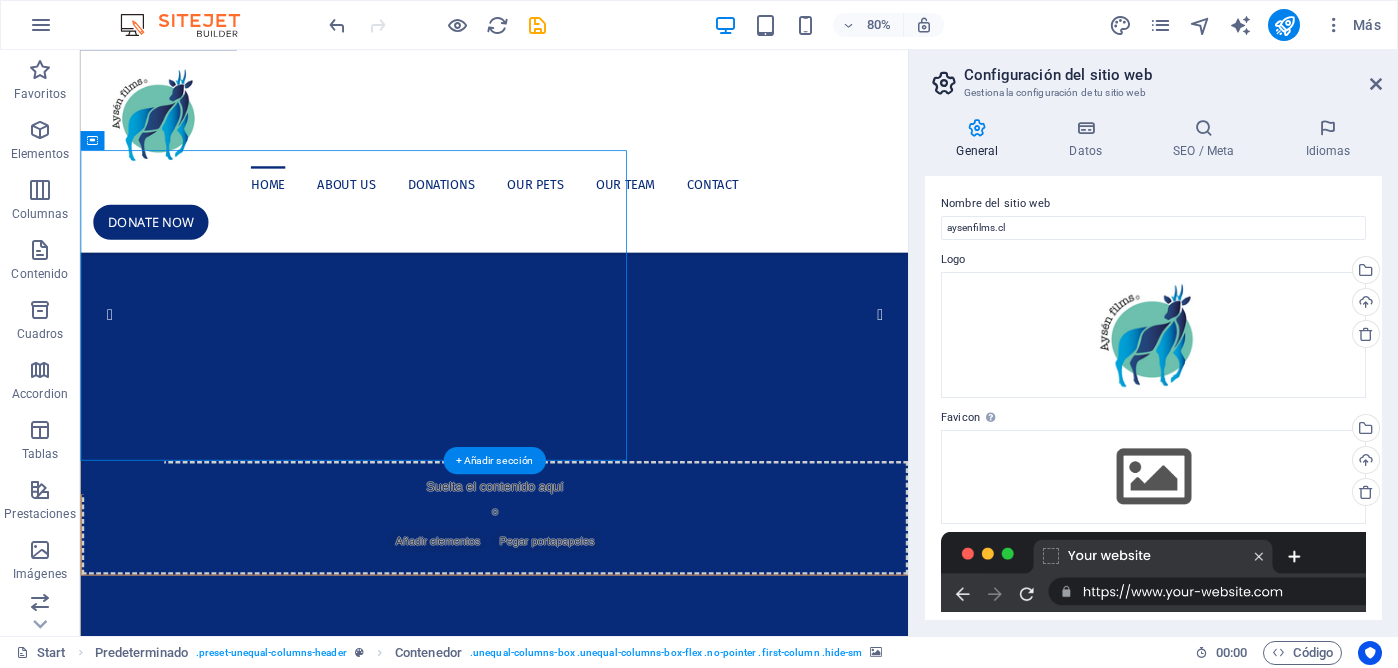 click at bounding box center (-942, 176) 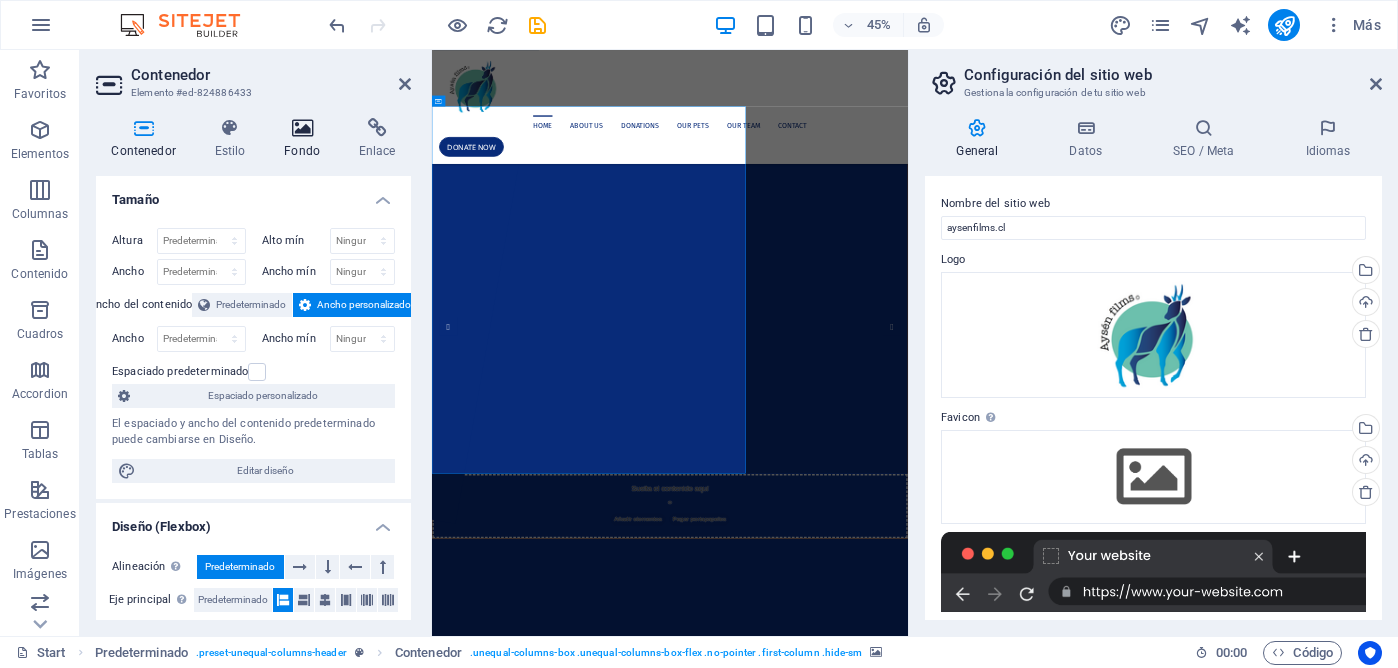 click on "Fondo" at bounding box center (306, 139) 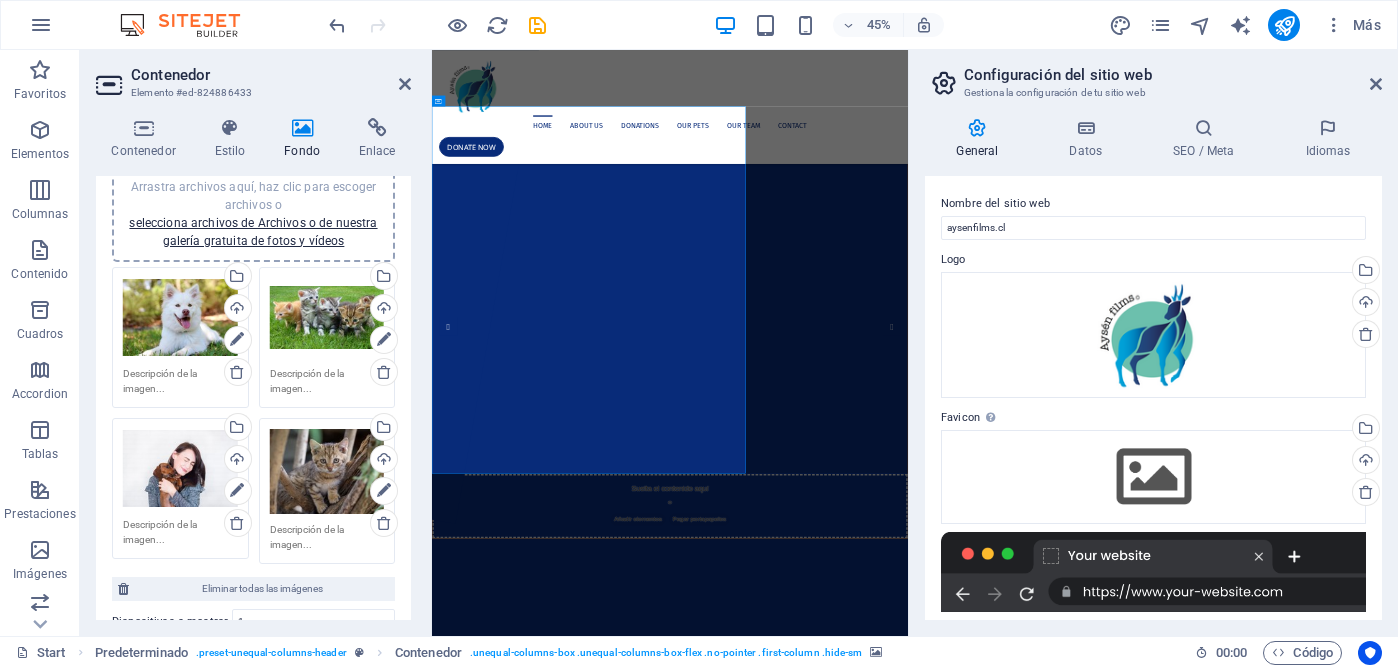 scroll, scrollTop: 213, scrollLeft: 0, axis: vertical 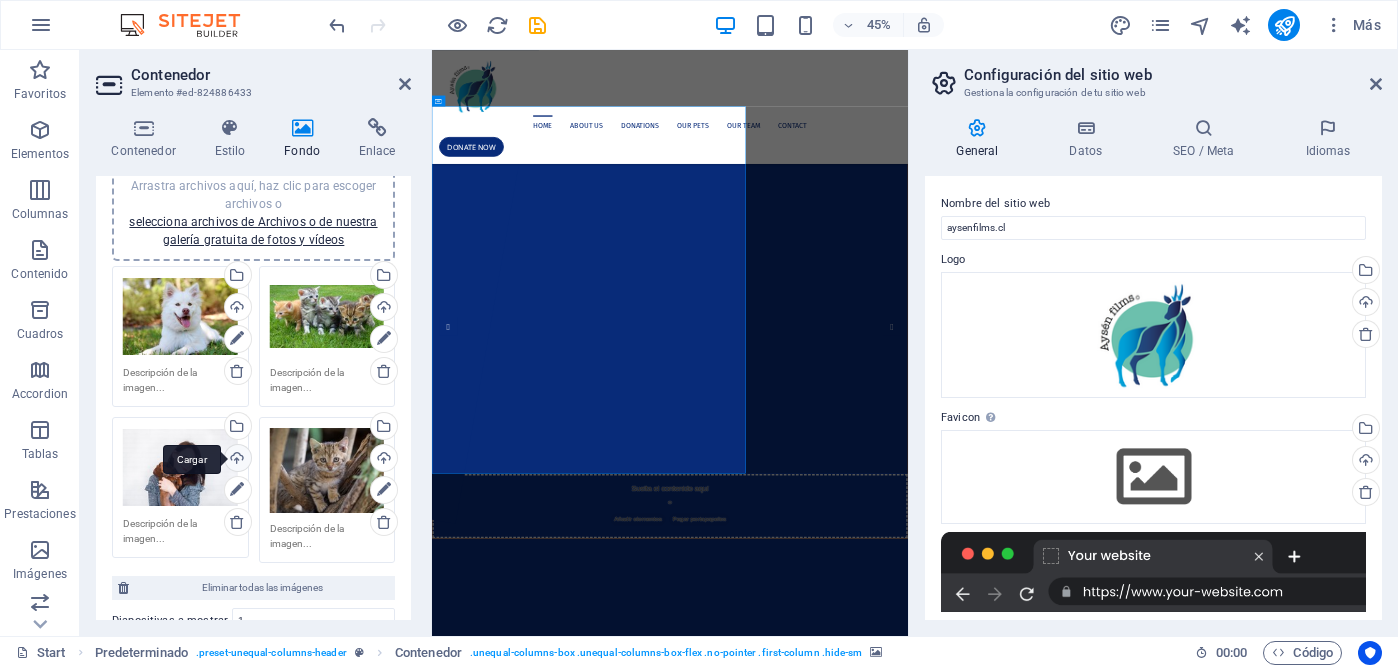 click on "Cargar" at bounding box center [236, 460] 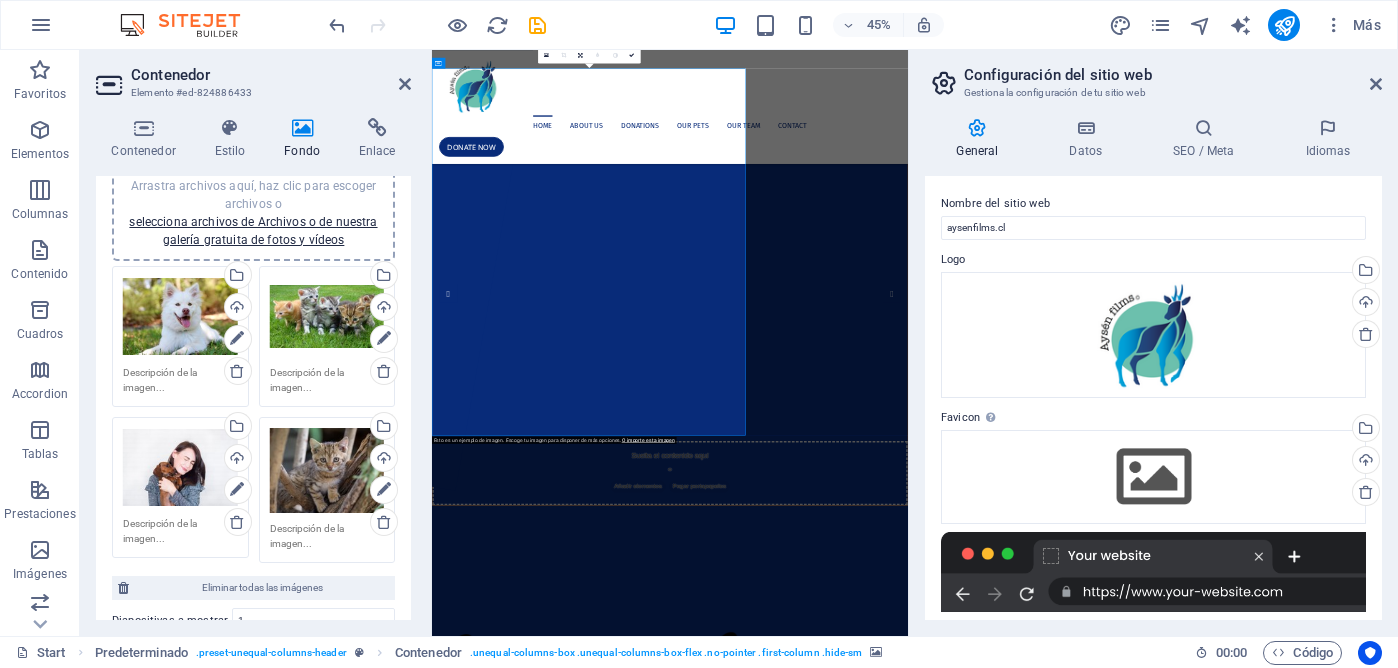 scroll, scrollTop: 124, scrollLeft: 0, axis: vertical 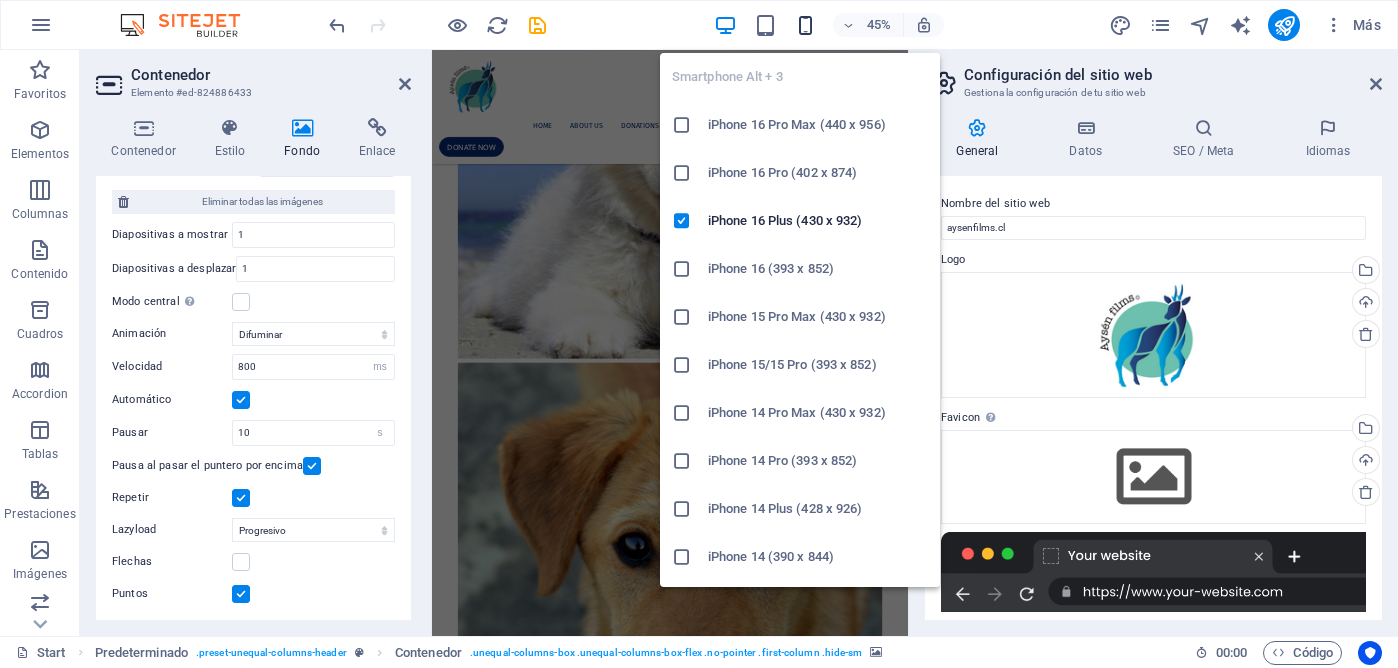 click at bounding box center (805, 25) 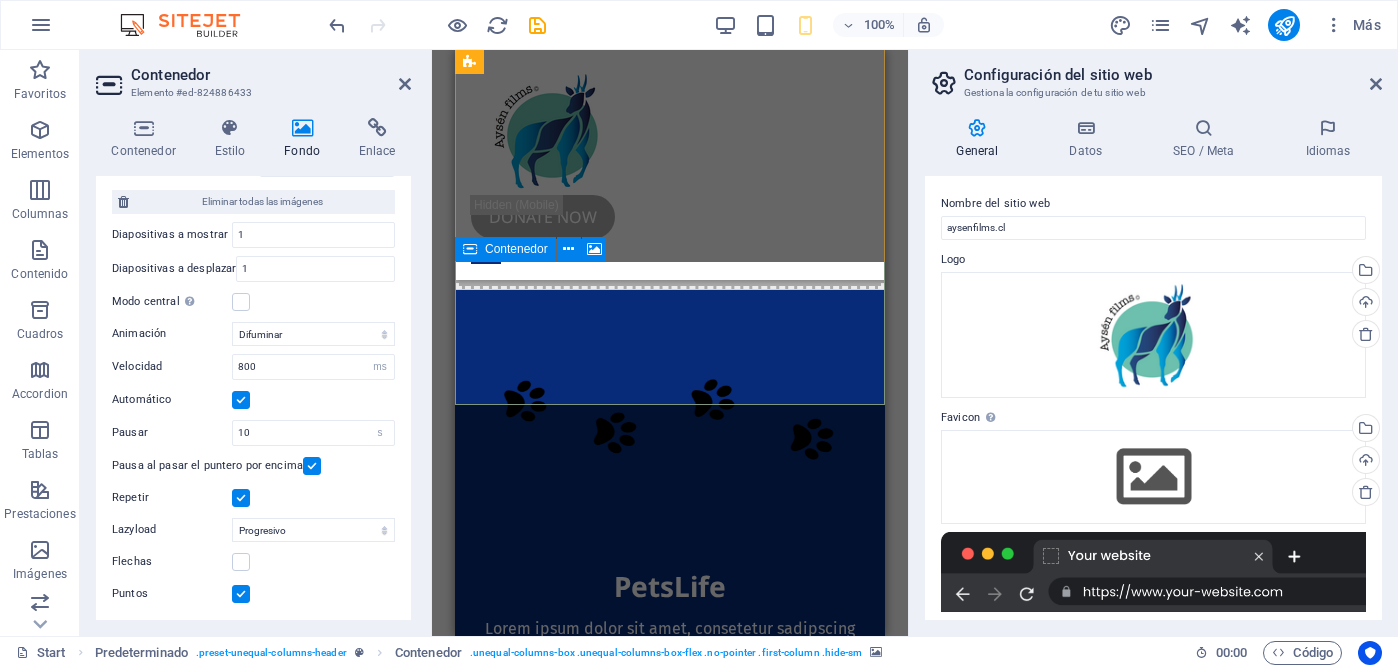 scroll, scrollTop: 0, scrollLeft: 0, axis: both 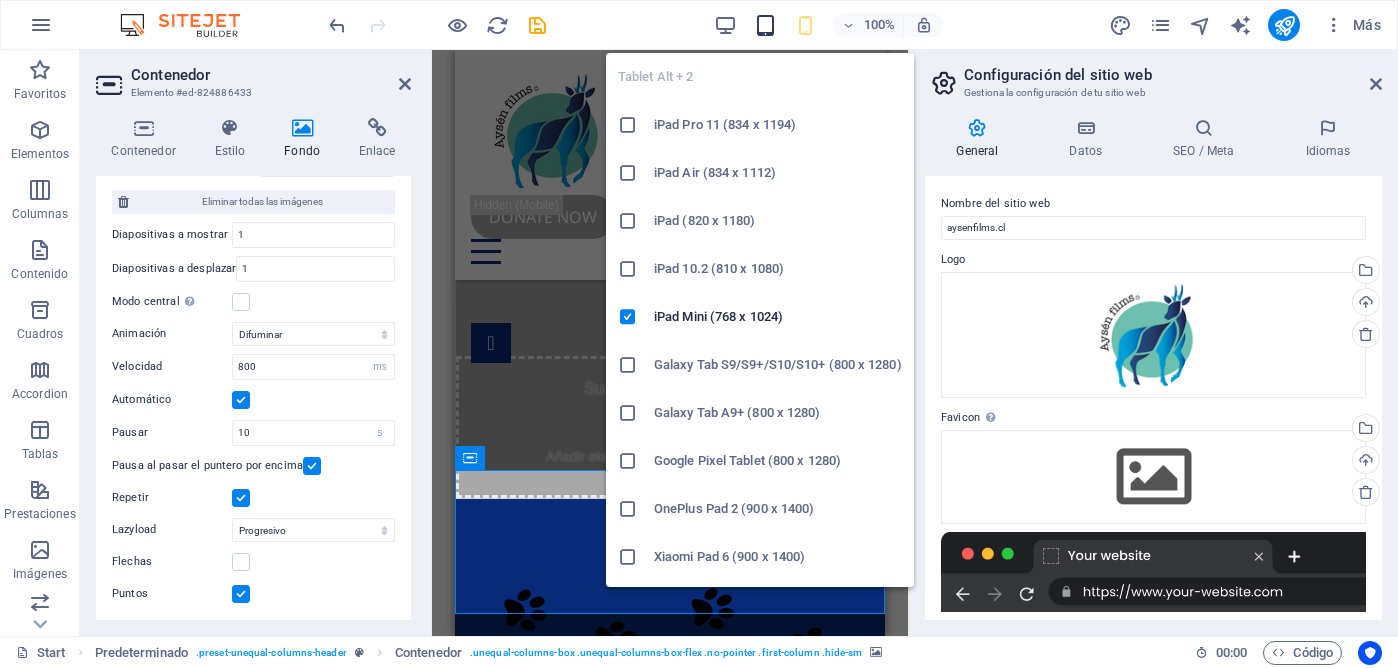 click at bounding box center [765, 25] 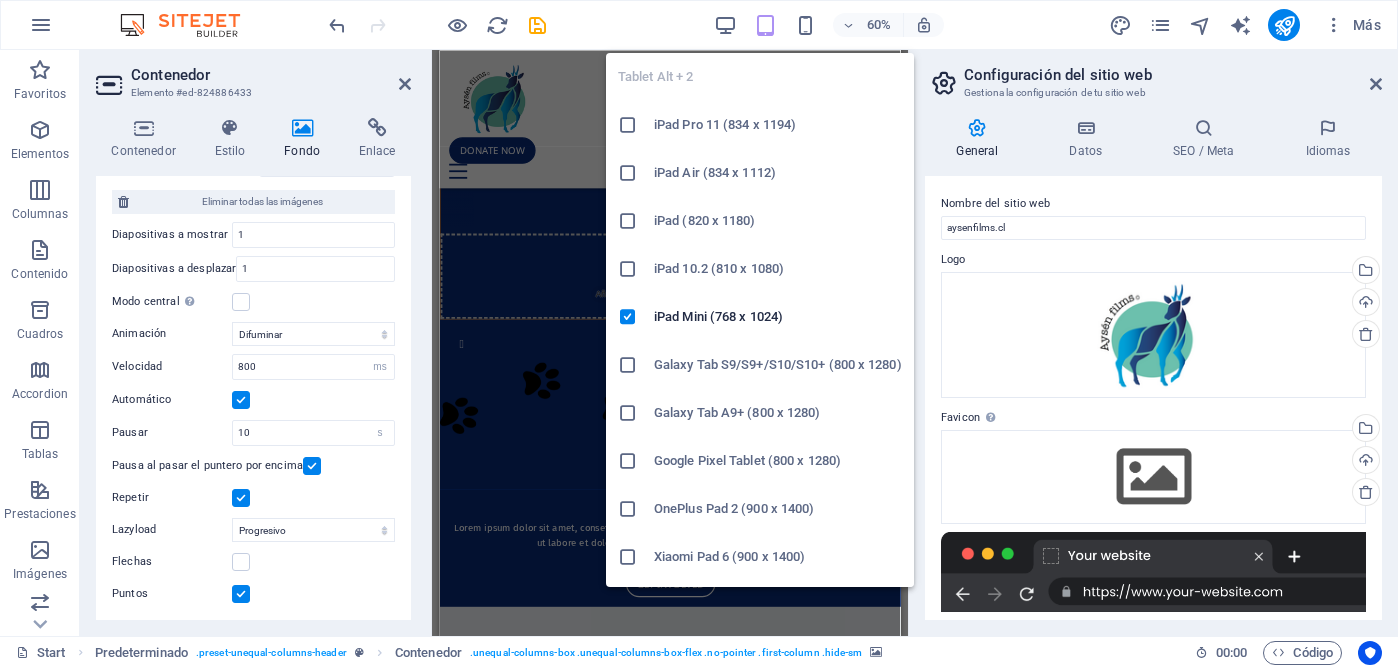 click at bounding box center (765, 25) 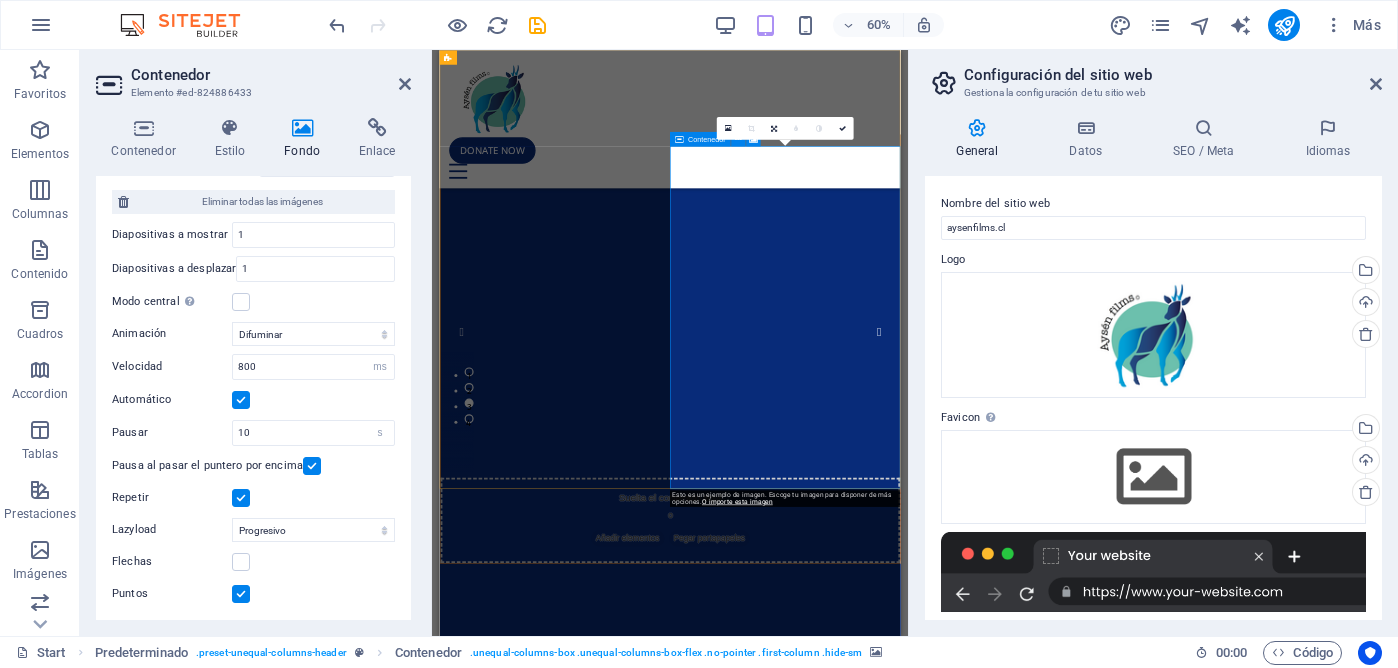 scroll, scrollTop: 0, scrollLeft: 0, axis: both 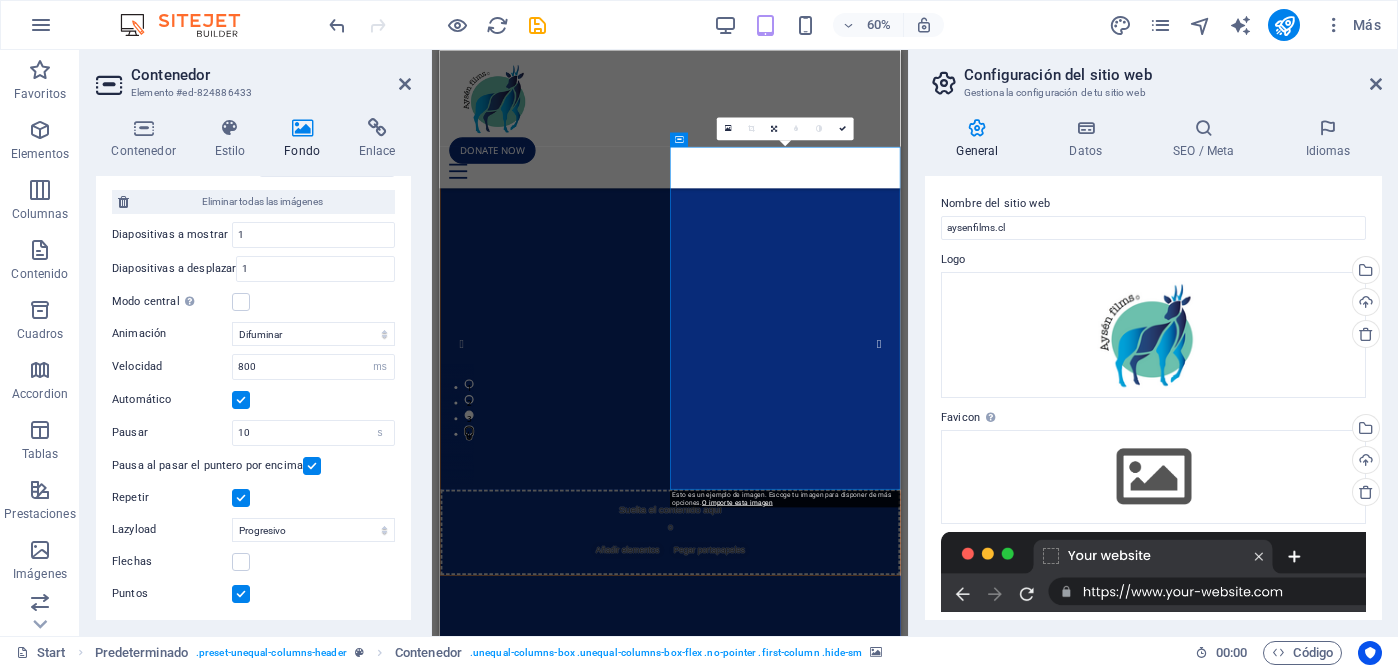 click on "4" at bounding box center (487, 684) 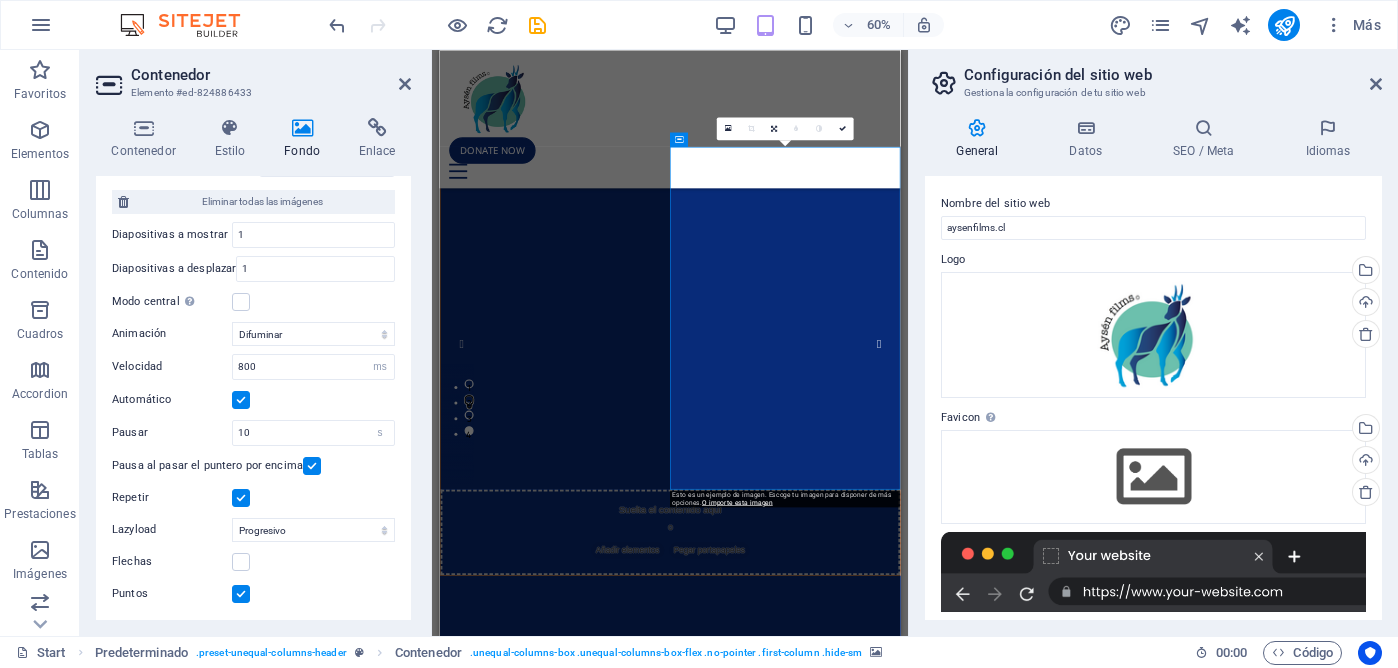 click on "2" at bounding box center (487, 632) 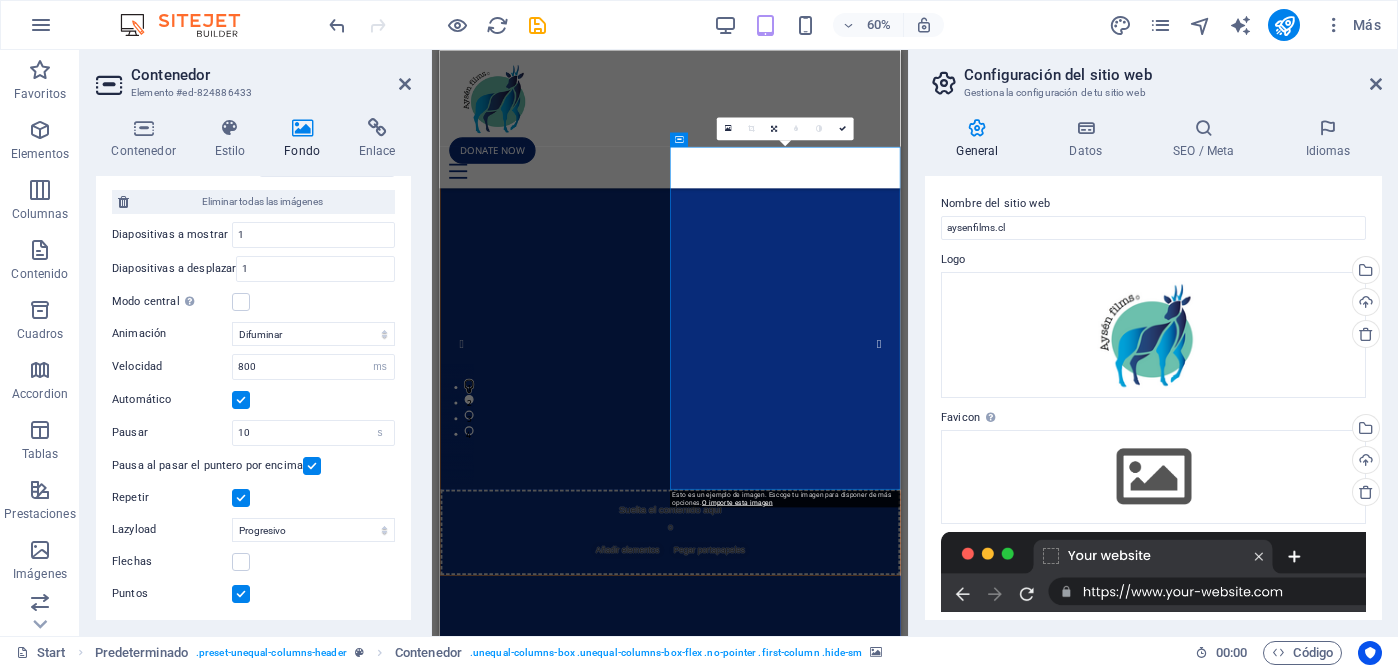 click on "1" at bounding box center (487, 606) 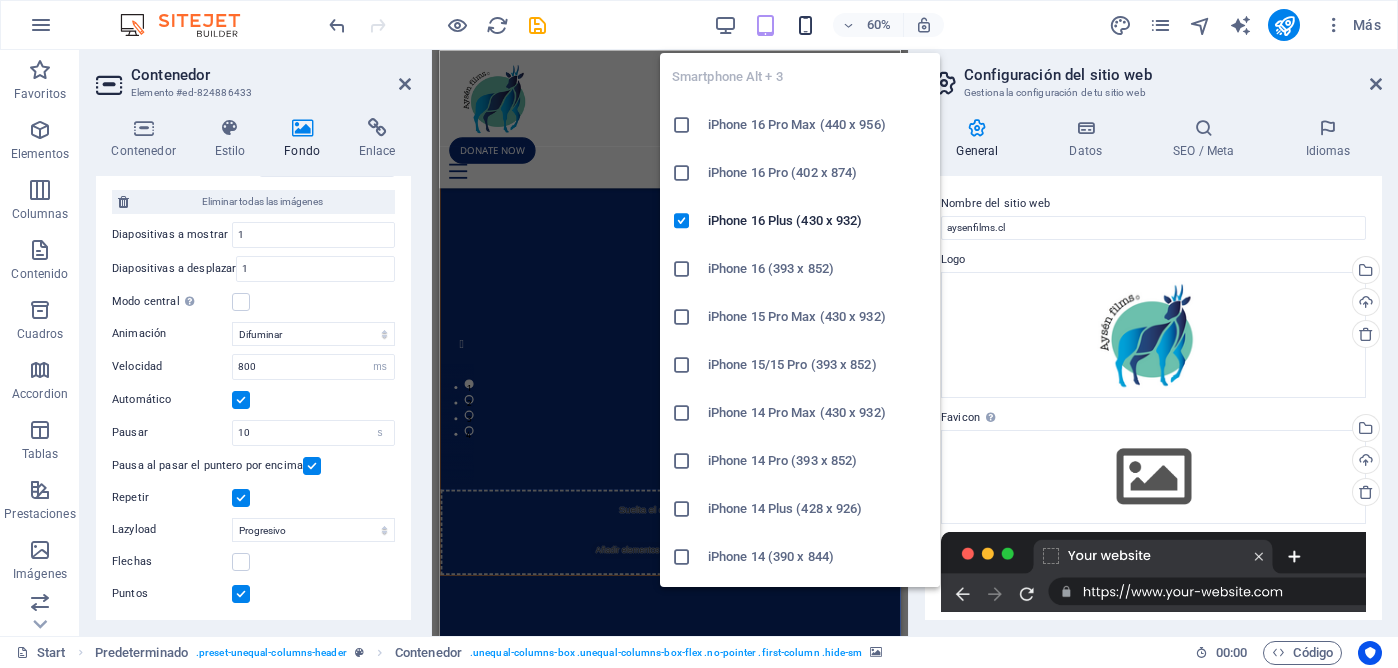 click at bounding box center (805, 25) 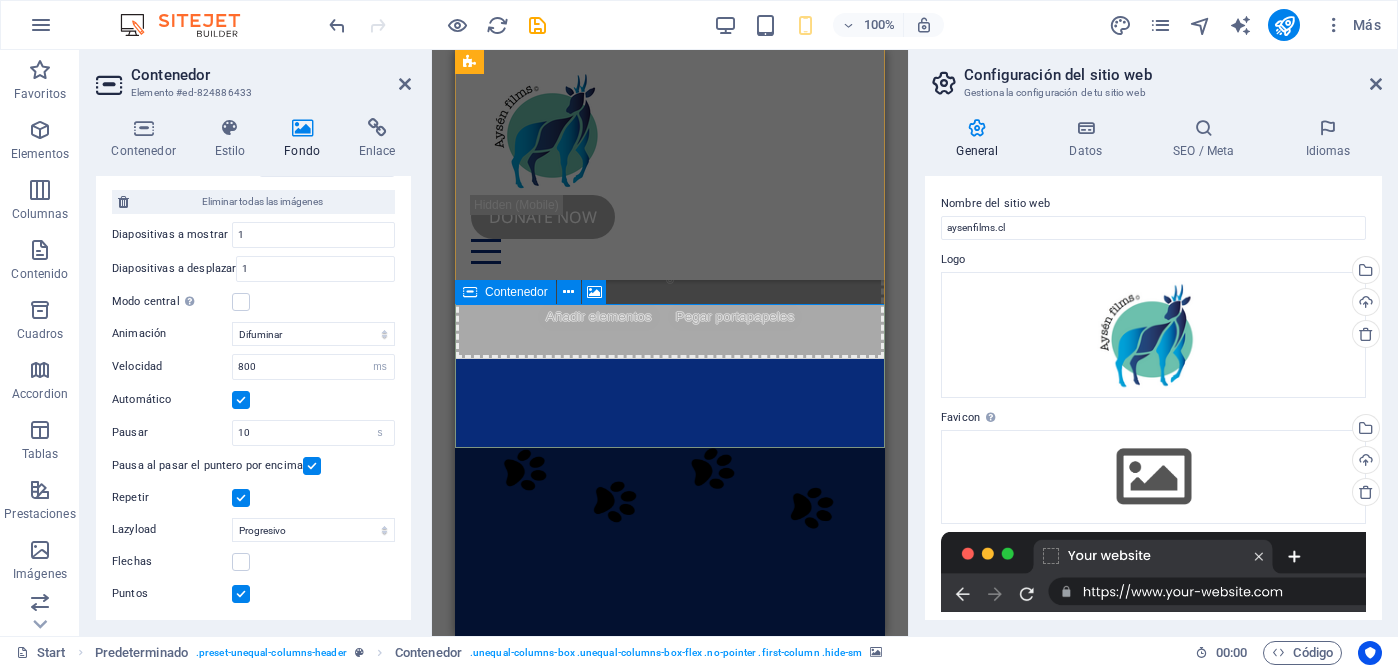 scroll, scrollTop: 124, scrollLeft: 0, axis: vertical 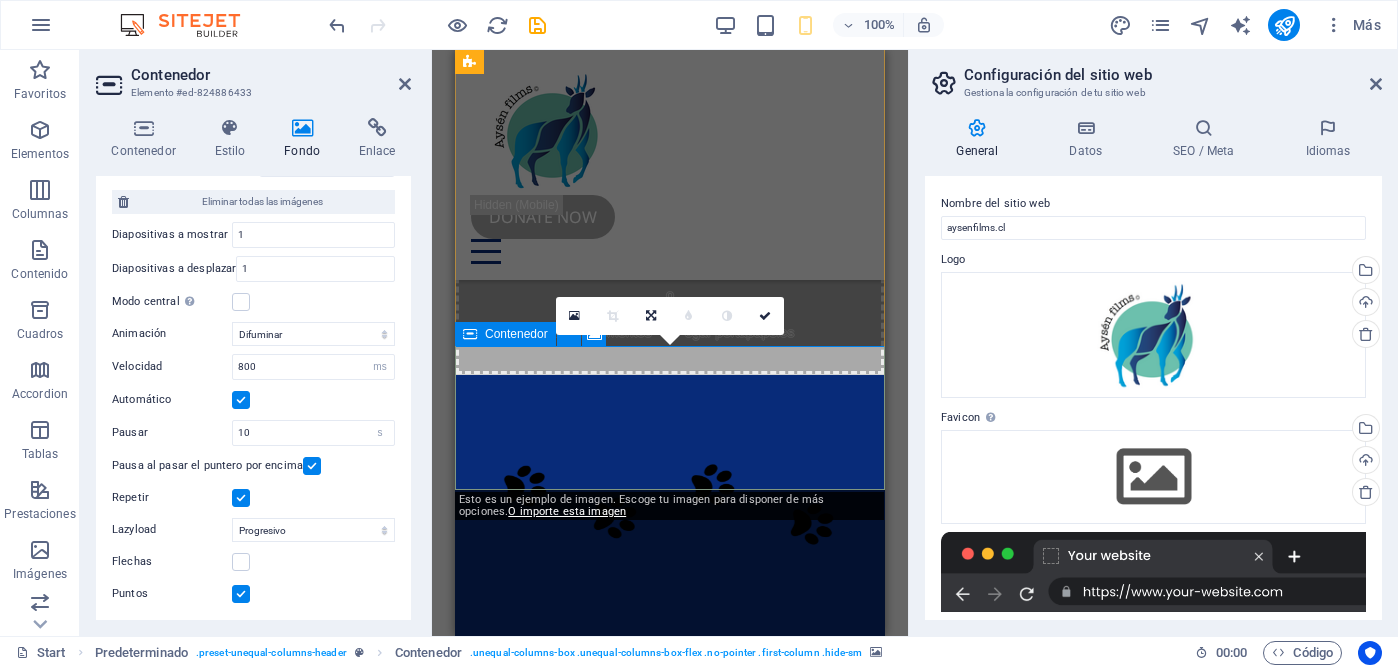 click on "Suelta el contenido aquí o  Añadir elementos  Pegar portapapeles" at bounding box center [670, 303] 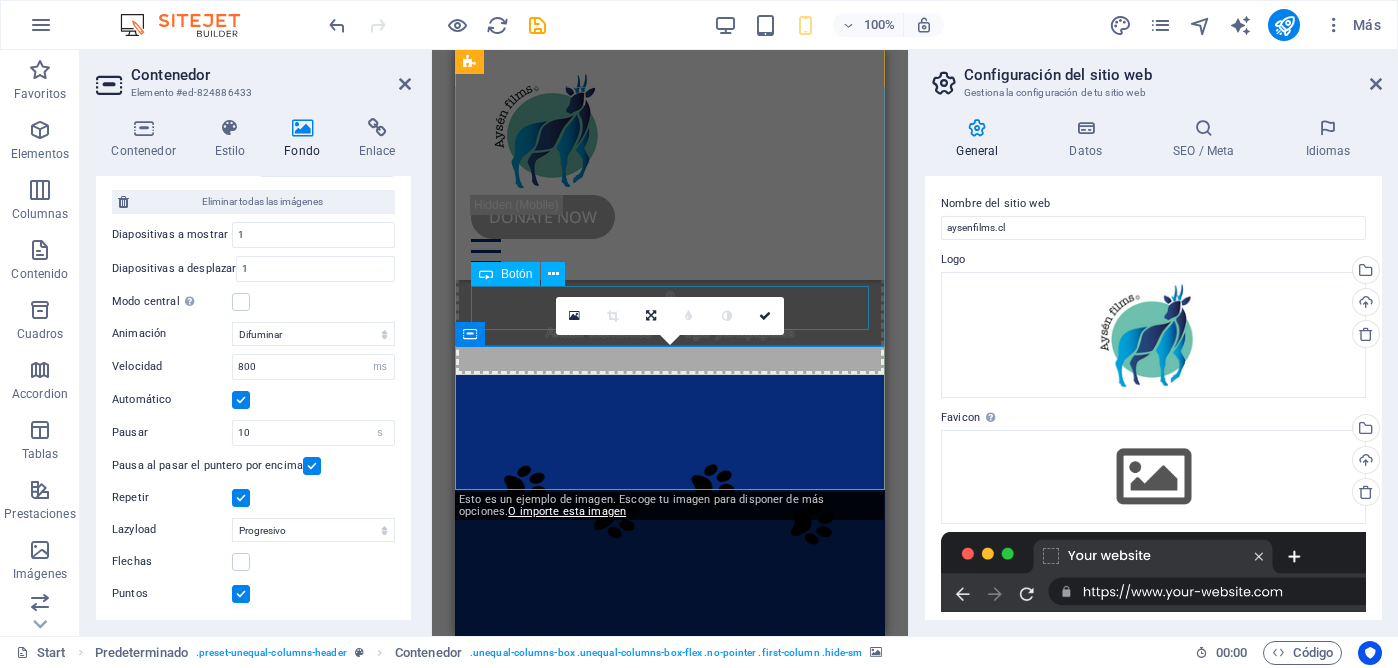 click on "Get involved" at bounding box center [670, 855] 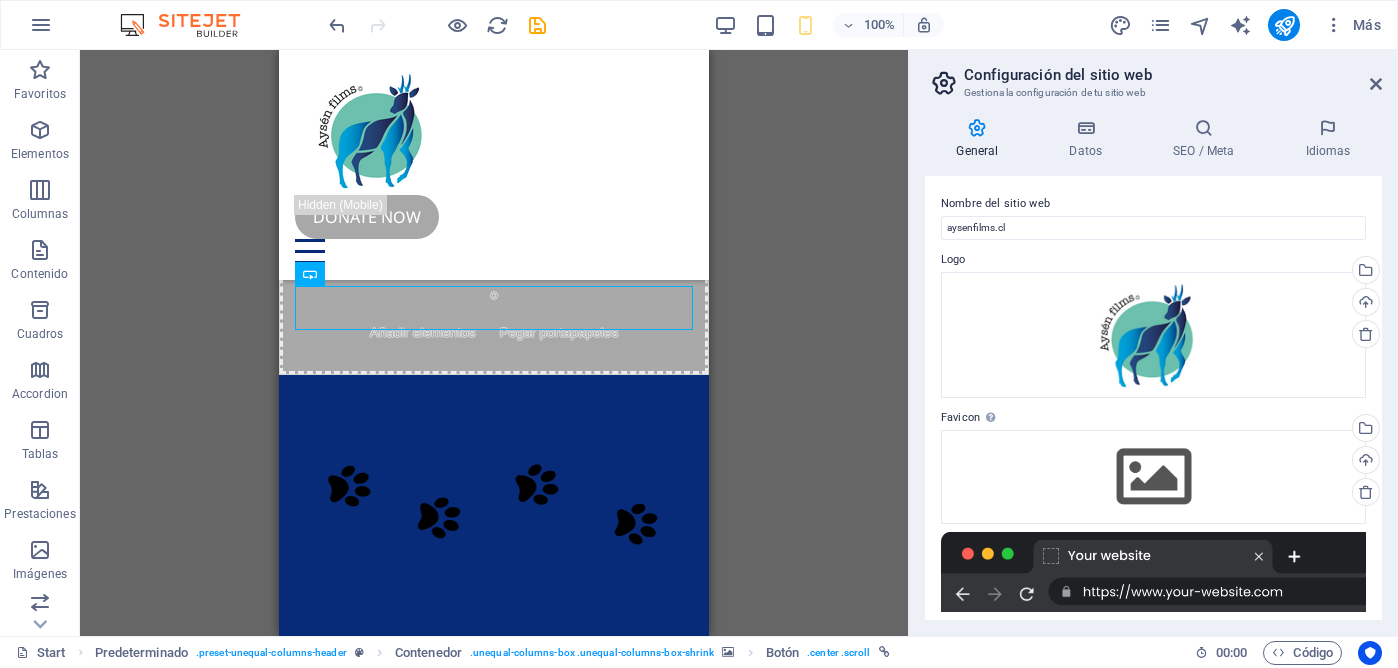 click on "Arrastra aquí para reemplazar el contenido existente. Si quieres crear un elemento nuevo, pulsa “Ctrl”.
Contenedor   H1   Predeterminado   Contenedor   H2   Contenedor   Marcador   Contenedor   Barra de menús   Menú   Logo   Contenedor   Texto   Separador   Predeterminado   Contenedor   H3   Contenedor   Predeterminado   Predeterminado   Contenedor   Texto   Separador   Botón   Contenedor   H2   Separador   Imagen   Predeterminado   Imagen   Separador   Texto   Predeterminado   H3   Contenedor   Predeterminado   Predeterminado   Contenedor   Texto   Contenedor   H2   Separador   Predeterminado   Contenedor   Imagen   Predeterminado   Predeterminado   Contenedor   Contenedor   Imagen   Contenedor   Contenedor   Imagen   Contenedor   Predeterminado   Contenedor   Imagen   Contenedor   Contenedor   Imagen   Contenedor   Predeterminado   Contenedor   Predeterminado   Contenedor   H2   Contenedor   H3   Texto   Mapa   Separador   Botón   Contenedor   Predeterminado   Contenedor" at bounding box center [494, 343] 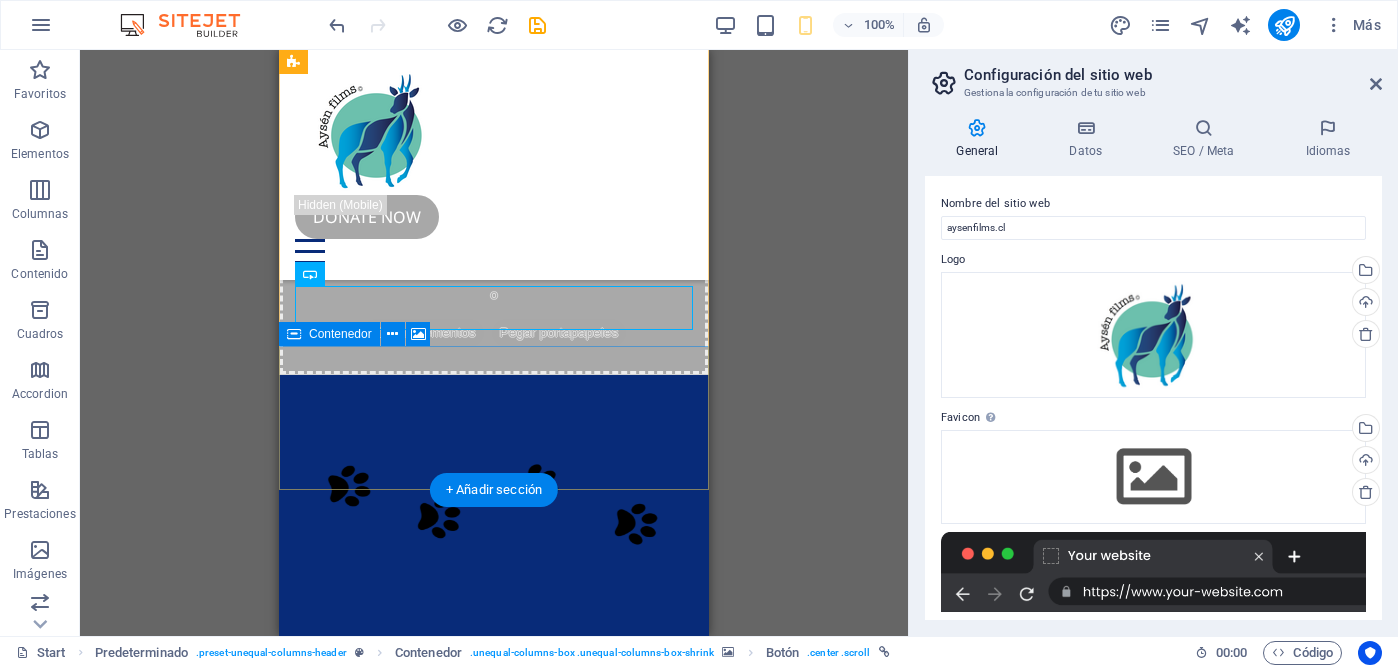 click on "Suelta el contenido aquí o  Añadir elementos  Pegar portapapeles" at bounding box center [494, 303] 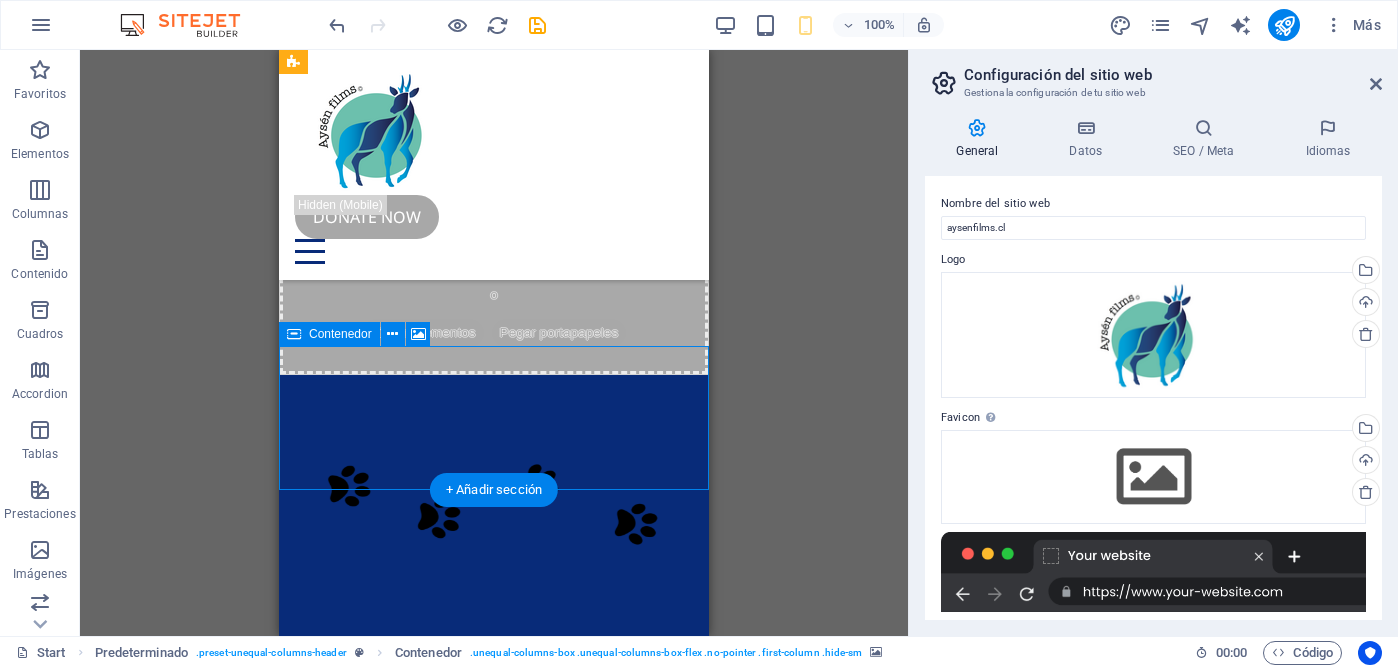 click on "Suelta el contenido aquí o  Añadir elementos  Pegar portapapeles" at bounding box center (494, 303) 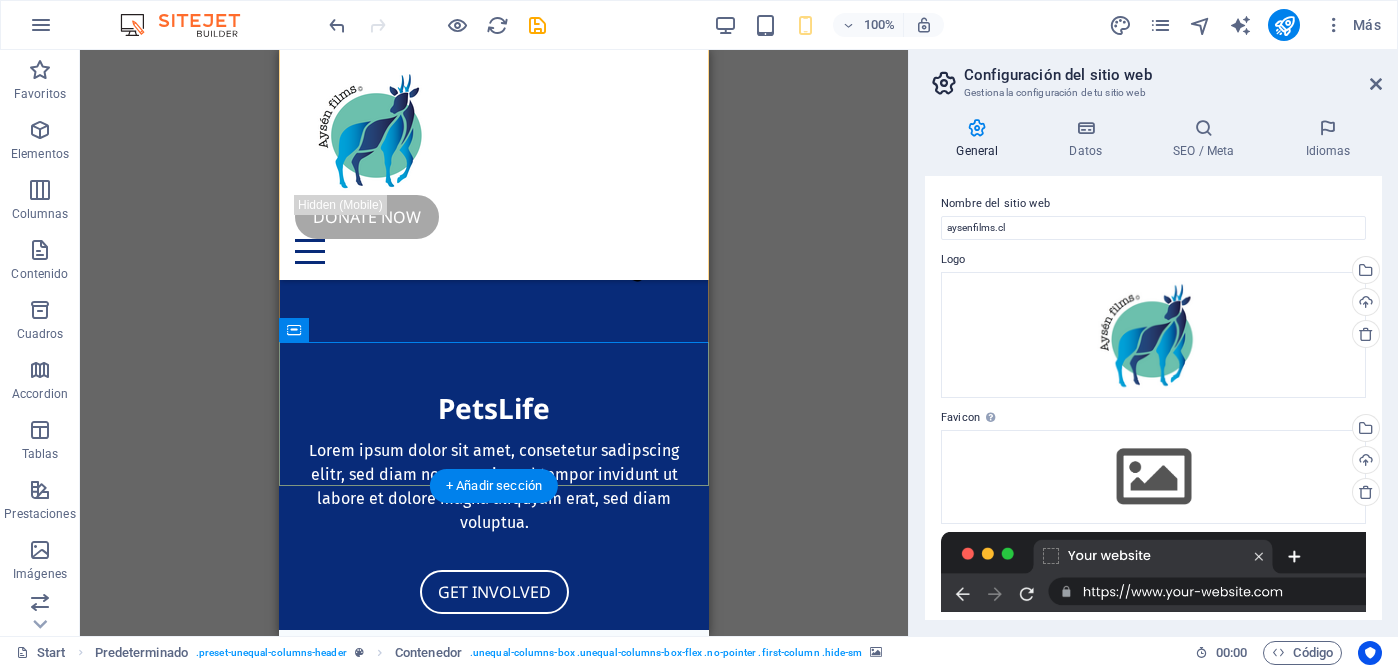 scroll, scrollTop: 0, scrollLeft: 0, axis: both 